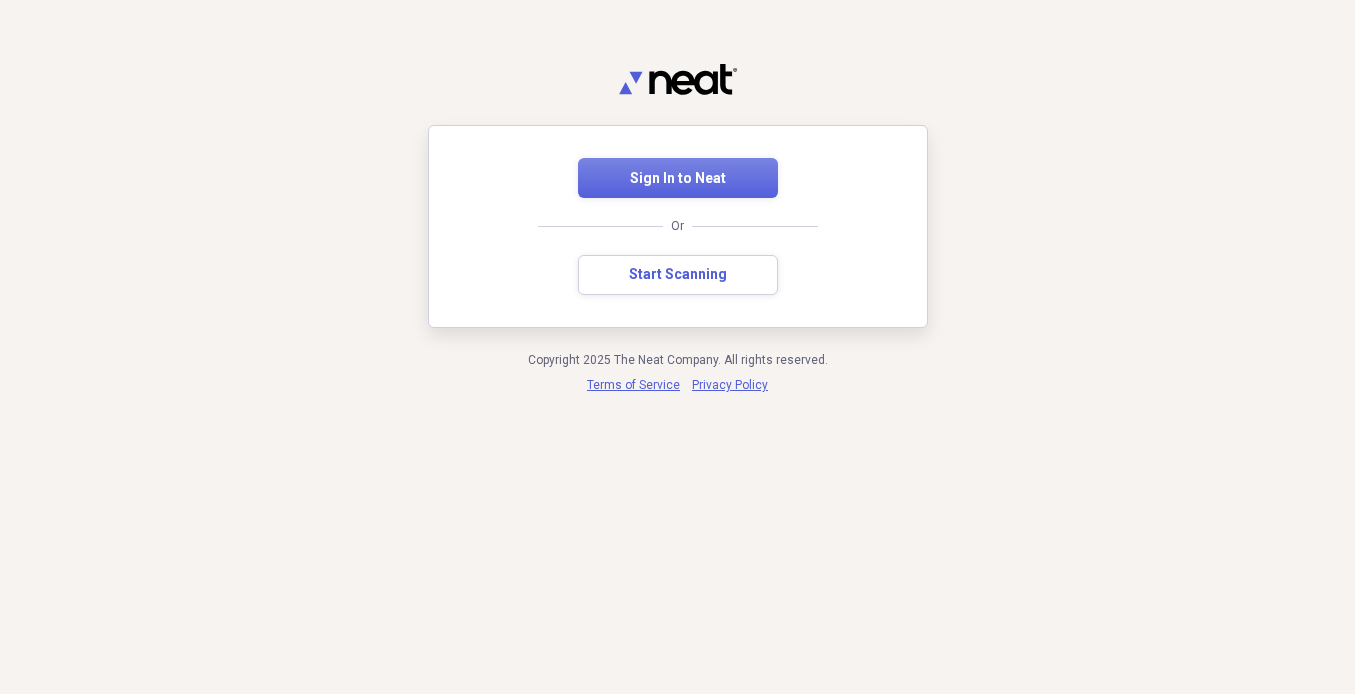 scroll, scrollTop: 0, scrollLeft: 0, axis: both 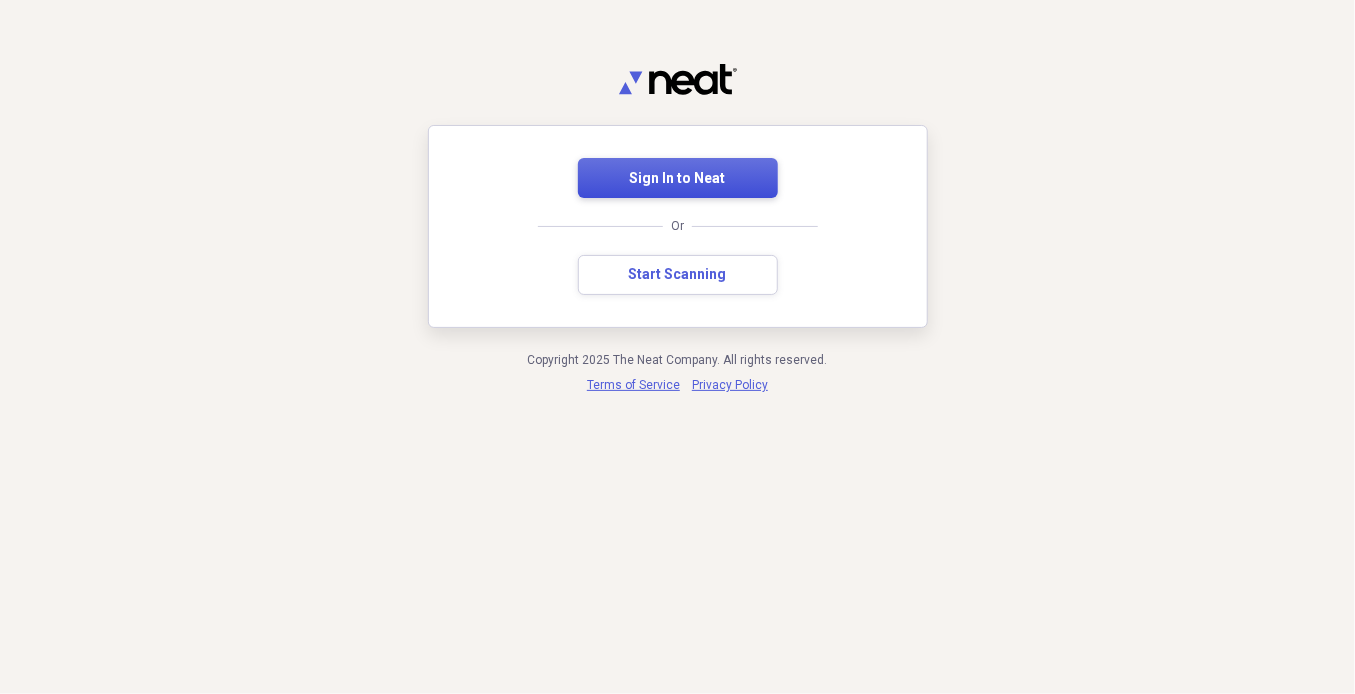 click on "Sign In to Neat" at bounding box center [678, 179] 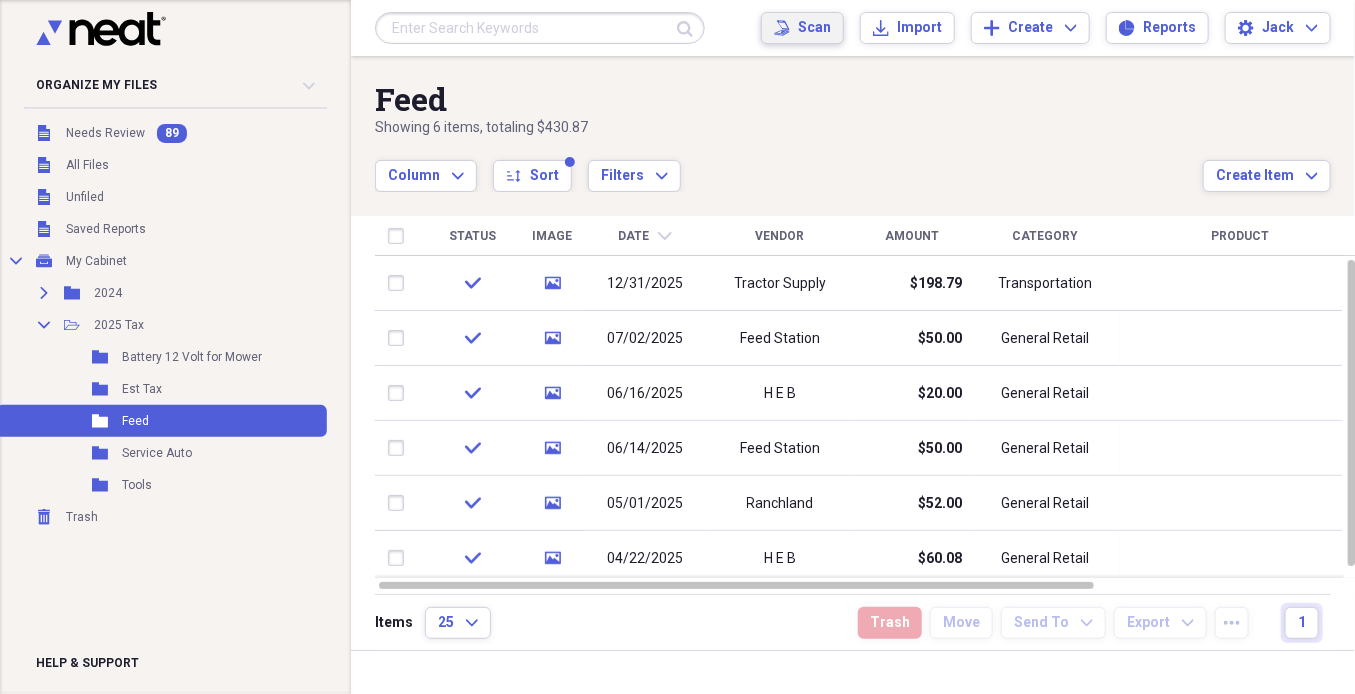 click on "Scan" at bounding box center [814, 28] 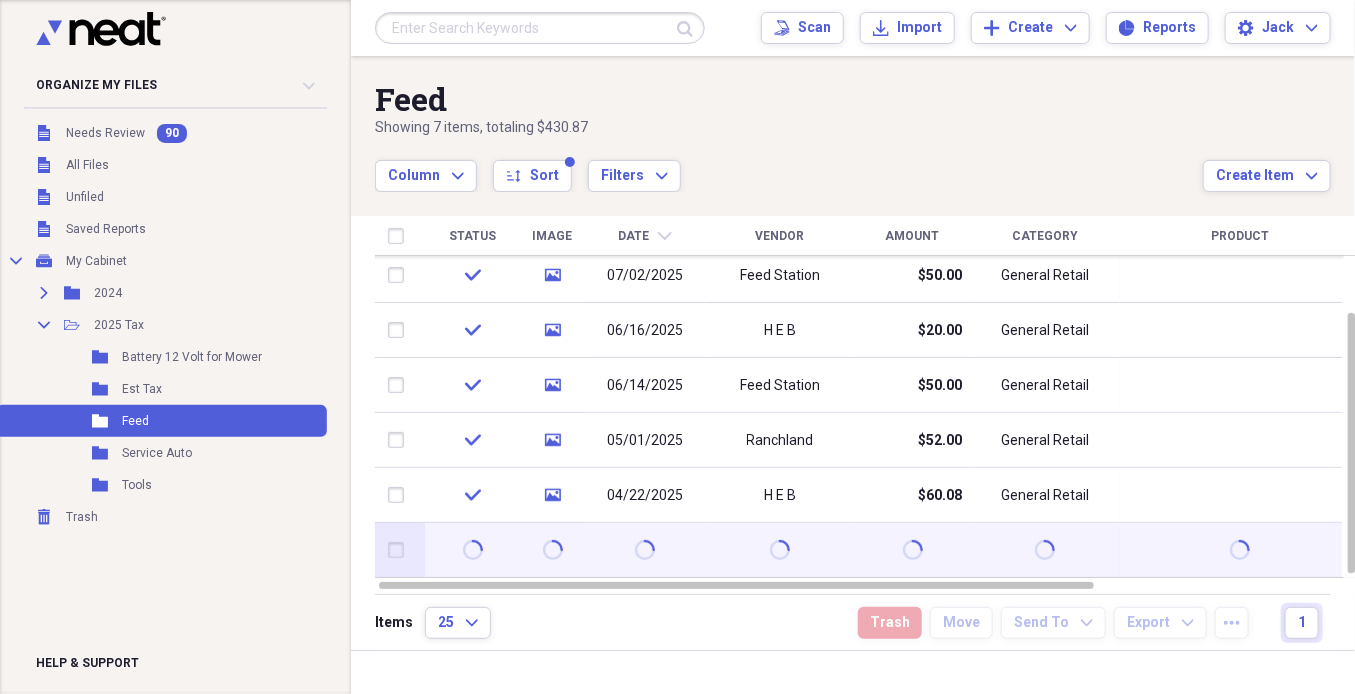 click at bounding box center [645, 550] 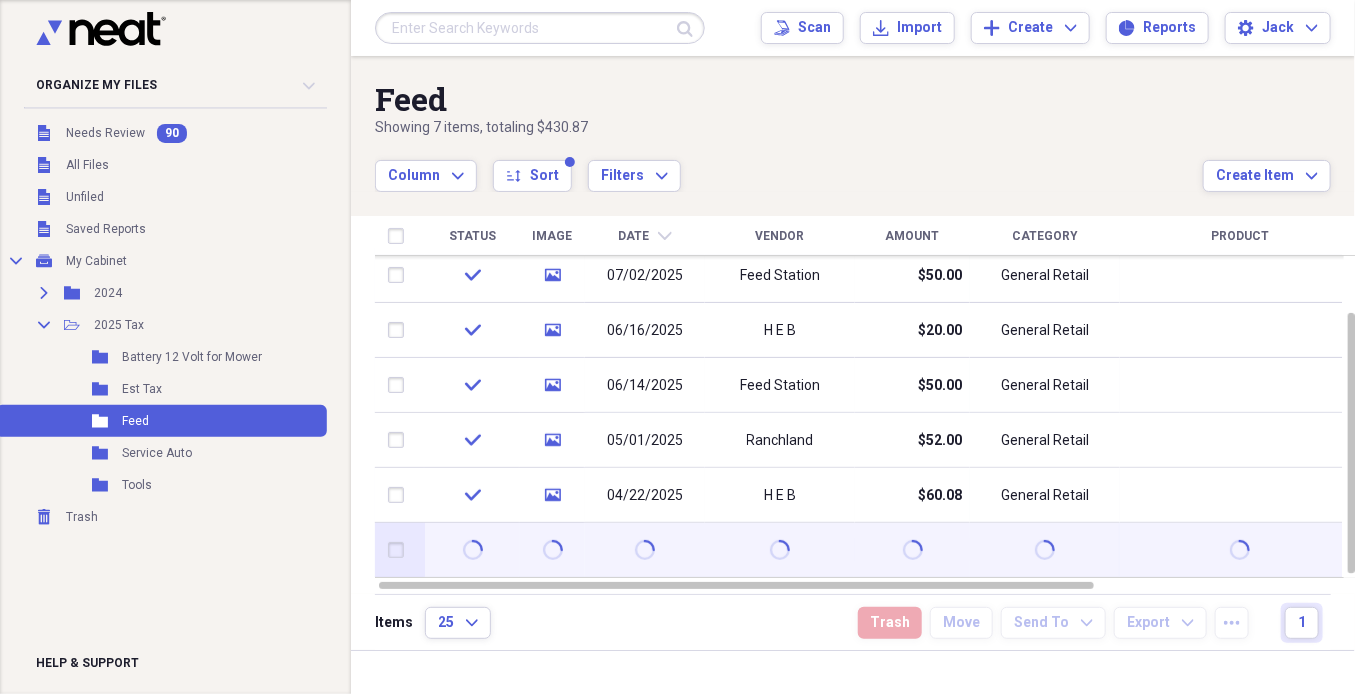 click at bounding box center [645, 550] 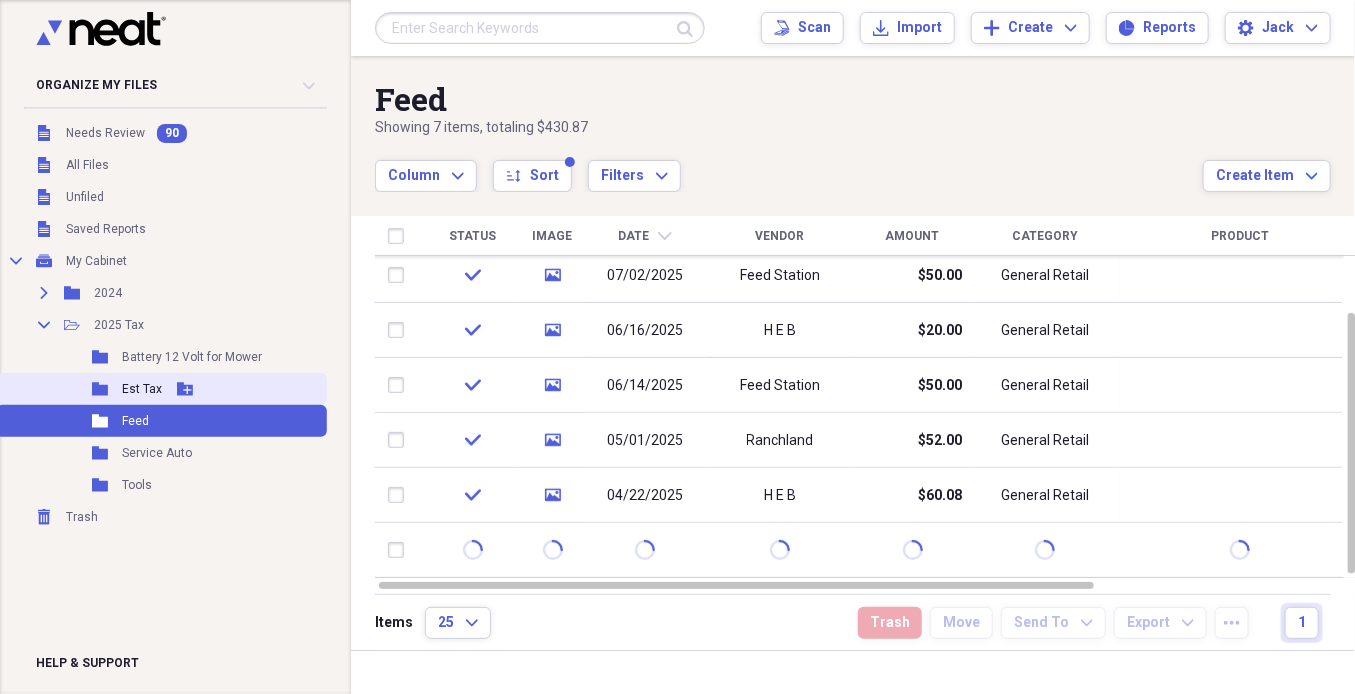 click on "Est Tax" at bounding box center (142, 389) 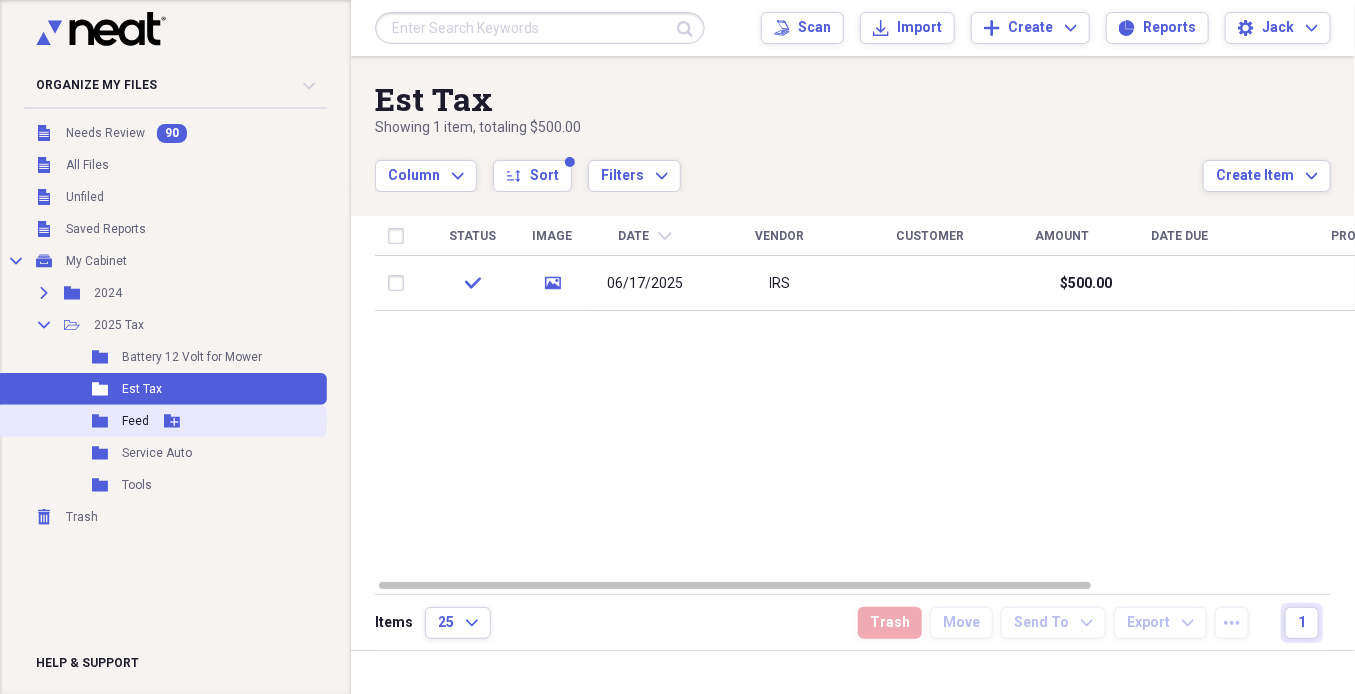 click on "Feed" at bounding box center (135, 421) 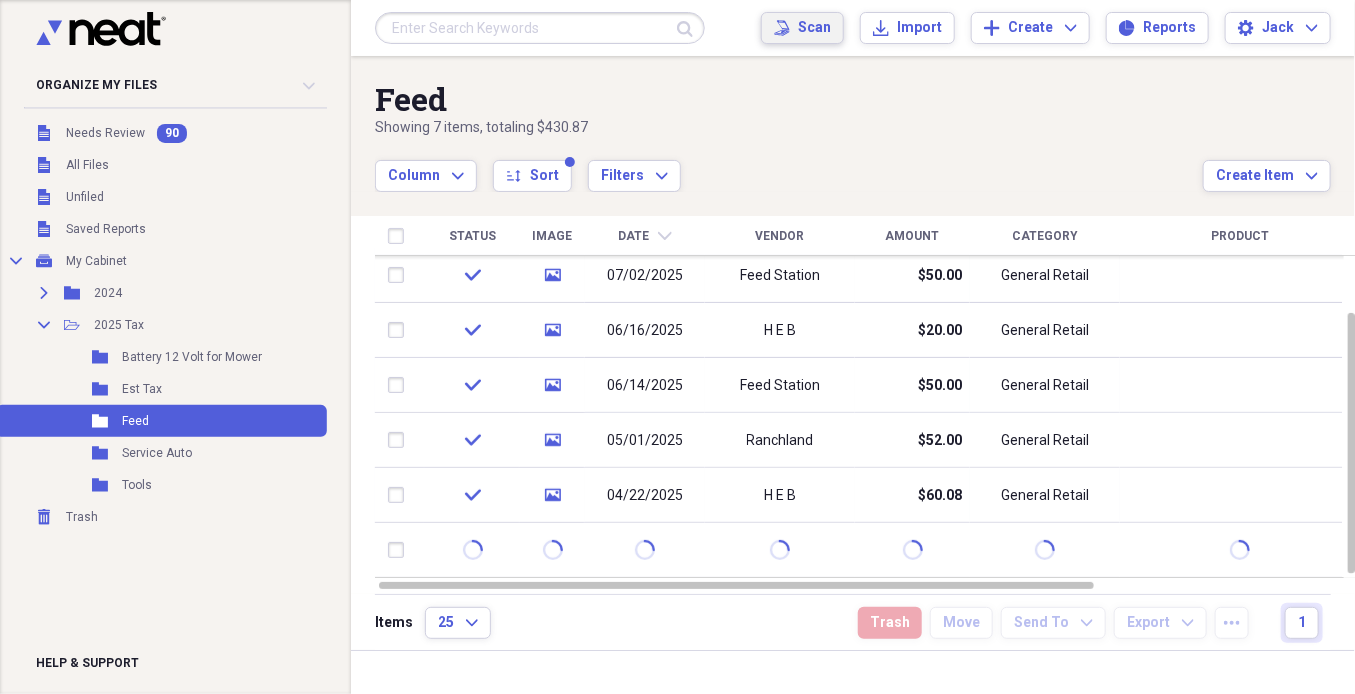 click on "Scan" at bounding box center [814, 28] 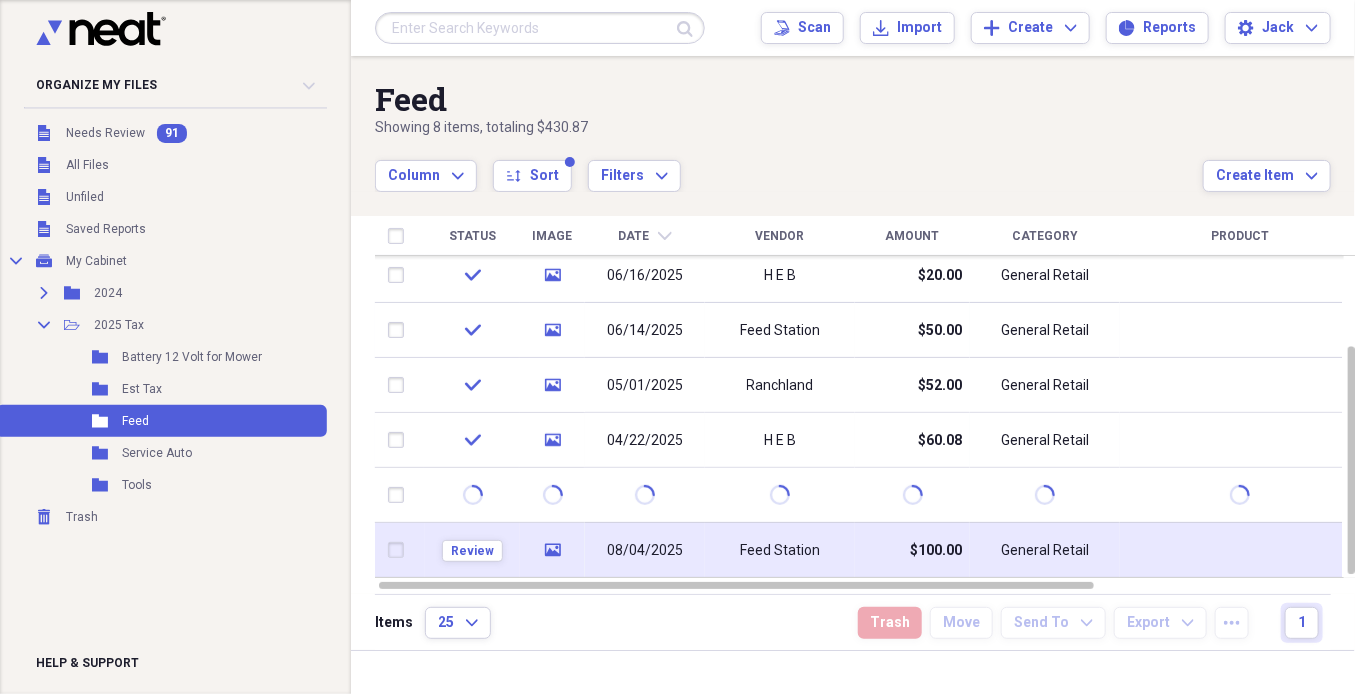 click on "08/04/2025" at bounding box center [645, 551] 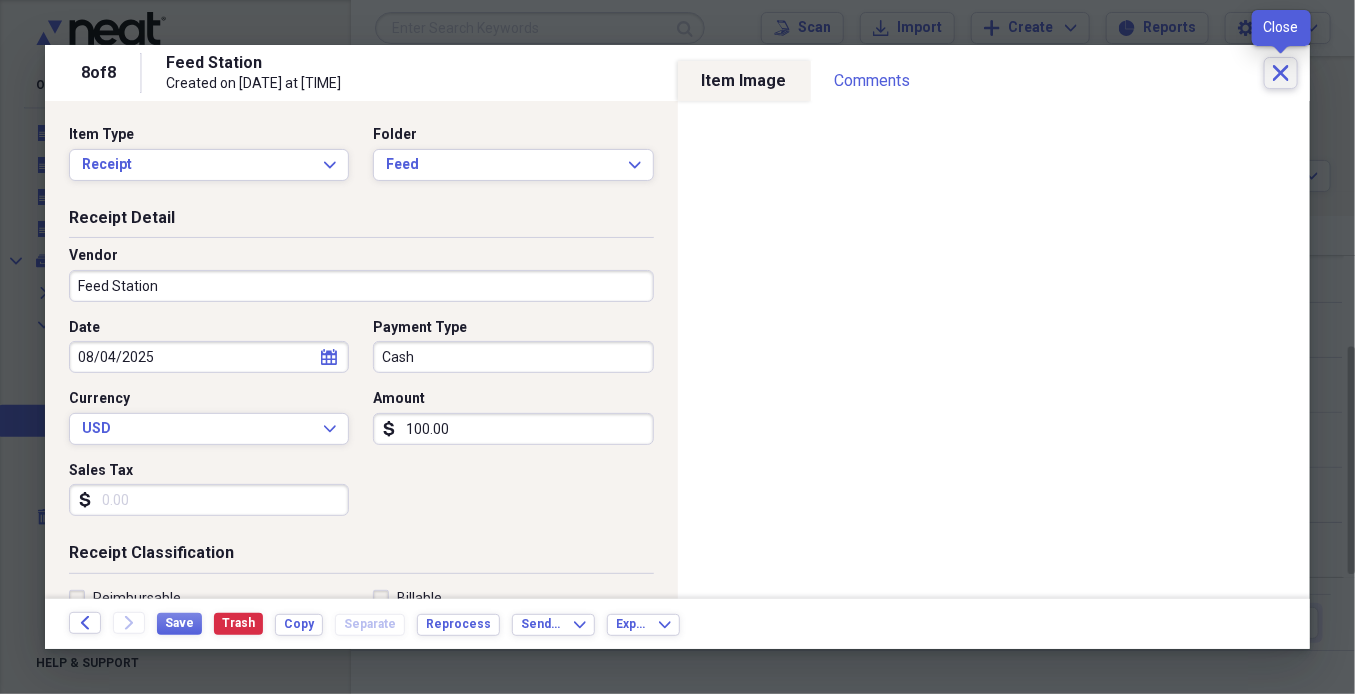 click on "Close" 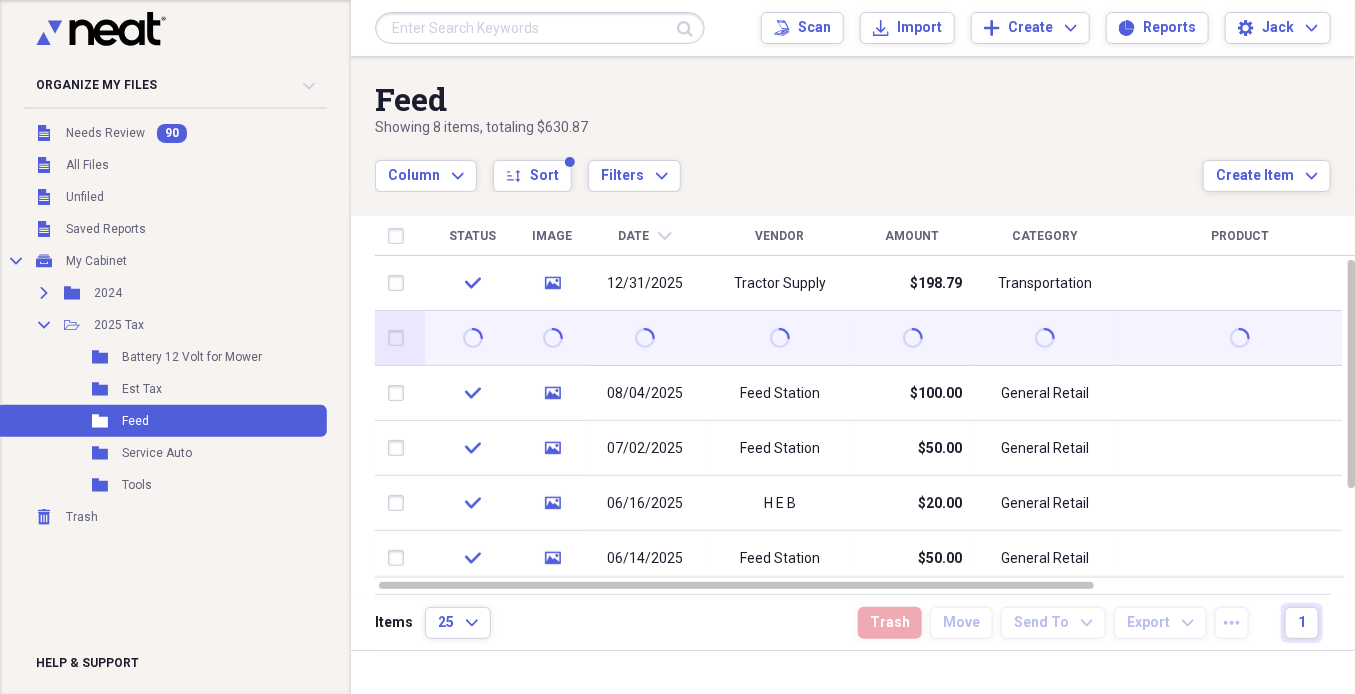 click at bounding box center (400, 338) 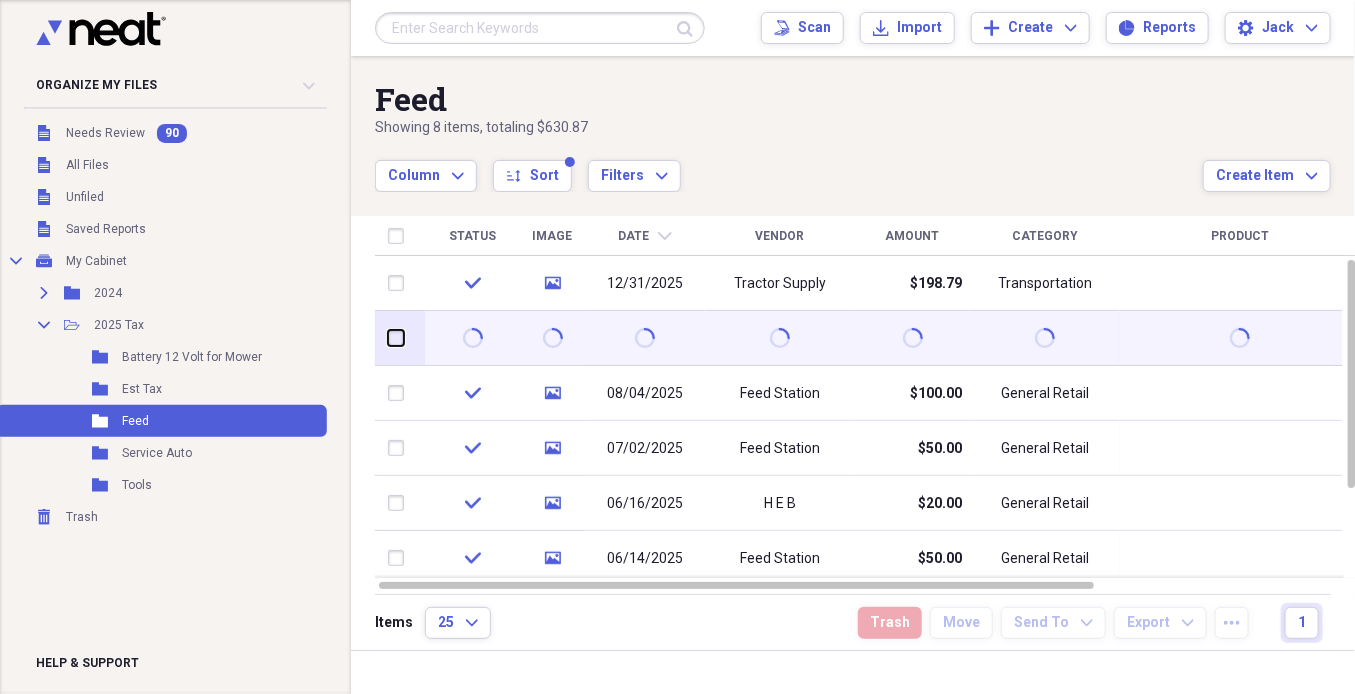 click at bounding box center [388, 338] 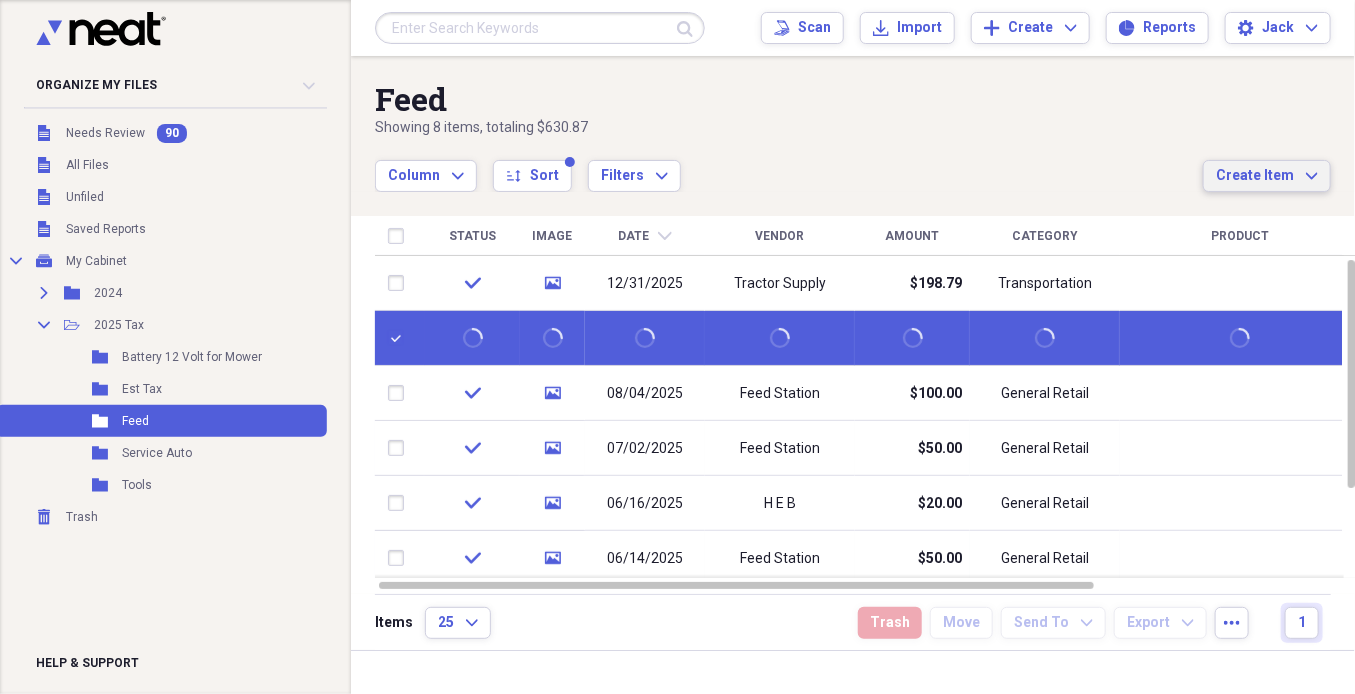 click on "Expand" 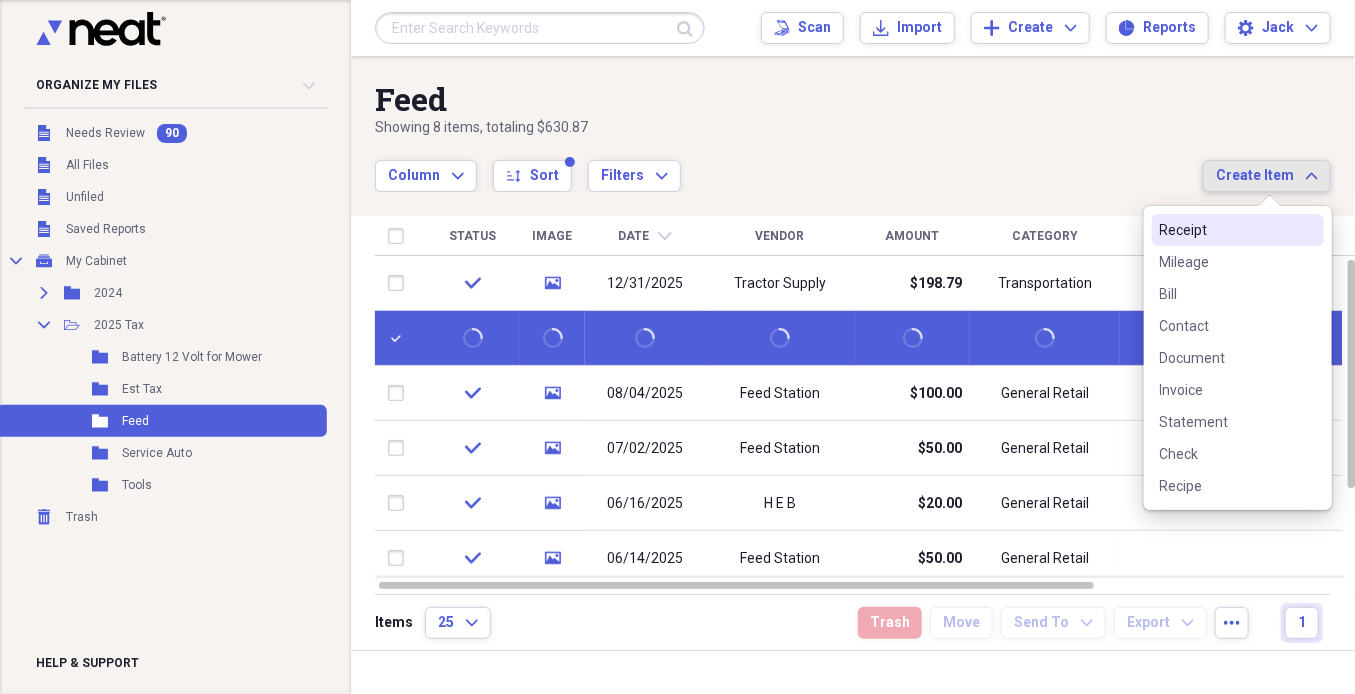 click on "Feed" at bounding box center [789, 99] 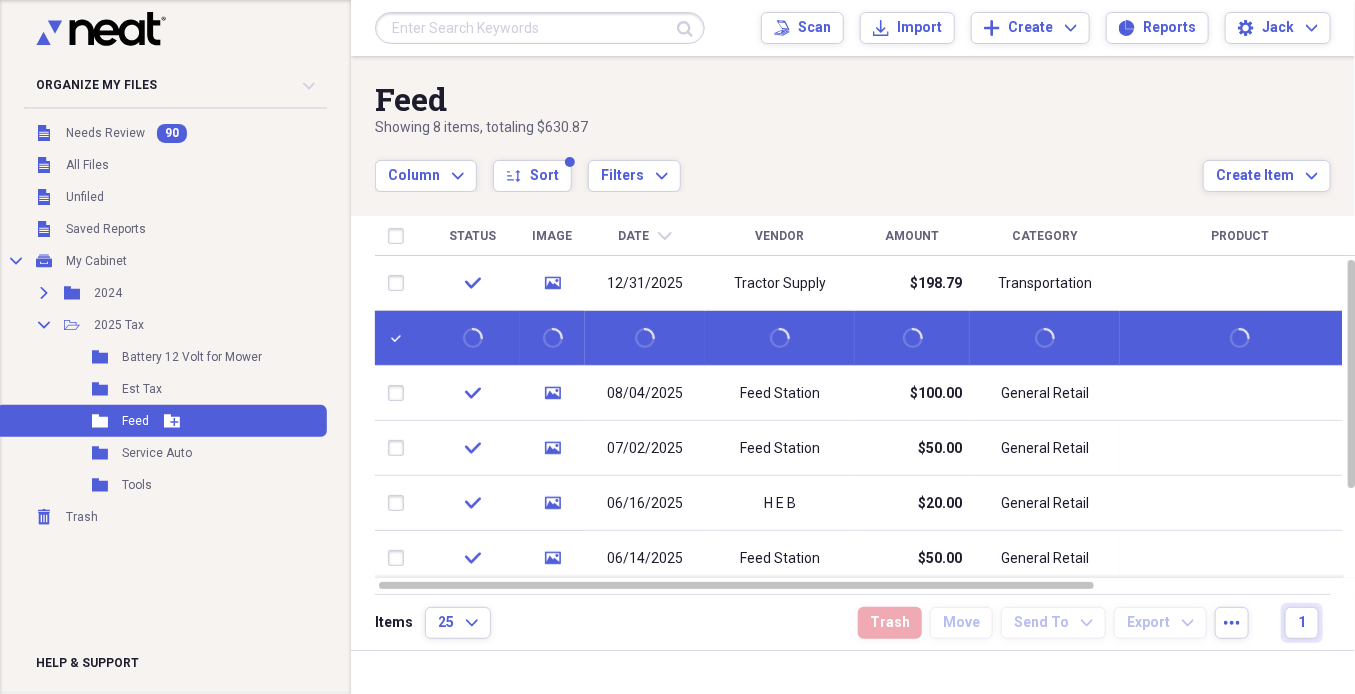 drag, startPoint x: 463, startPoint y: 336, endPoint x: 140, endPoint y: 426, distance: 335.30435 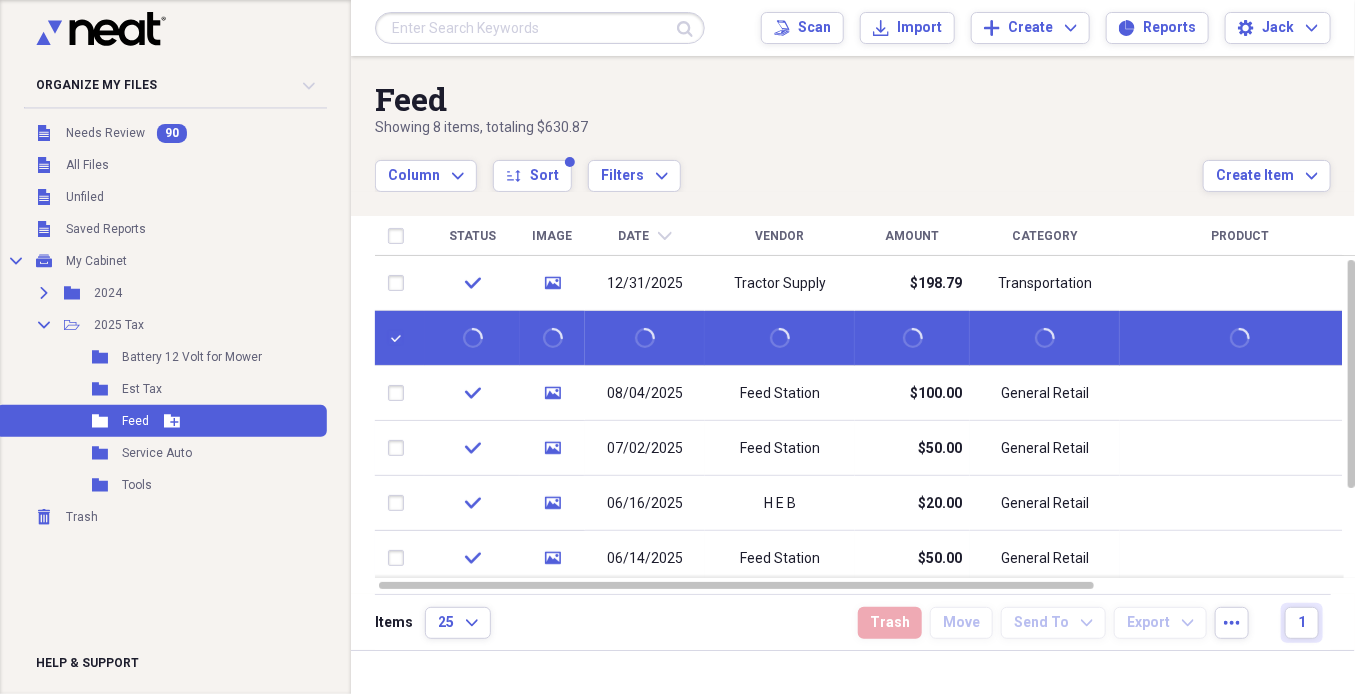 click on ", totaling $[AMOUNT] Column Expand sort Sort Filters Expand Create Item Expand Status Image Date chevron-down Vendor Amount Category Product Source Billable Reimbursable check media 12/31/2025 Tractor Supply $[AMOUNT] Transportation Scan check media 08/04/2025 Feed Station $[AMOUNT] General Retail Scan check media 07/02/2025 Feed Station $[AMOUNT] General Retail Import check media 06/16/2025 H E B $[AMOUNT] General Retail Import check media 06/14/2025 Feed Station $[AMOUNT] General Retail Import check media 05/01/2025 Ranchland" at bounding box center (677, 347) 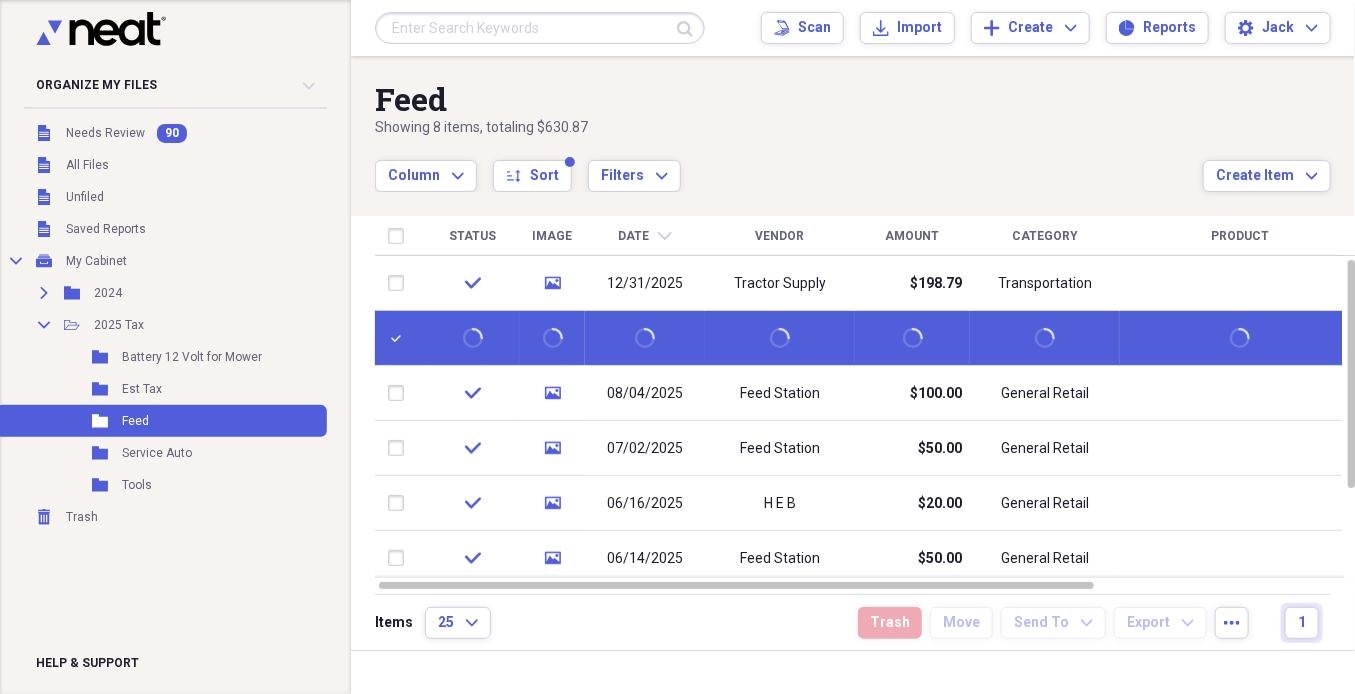 click at bounding box center (400, 338) 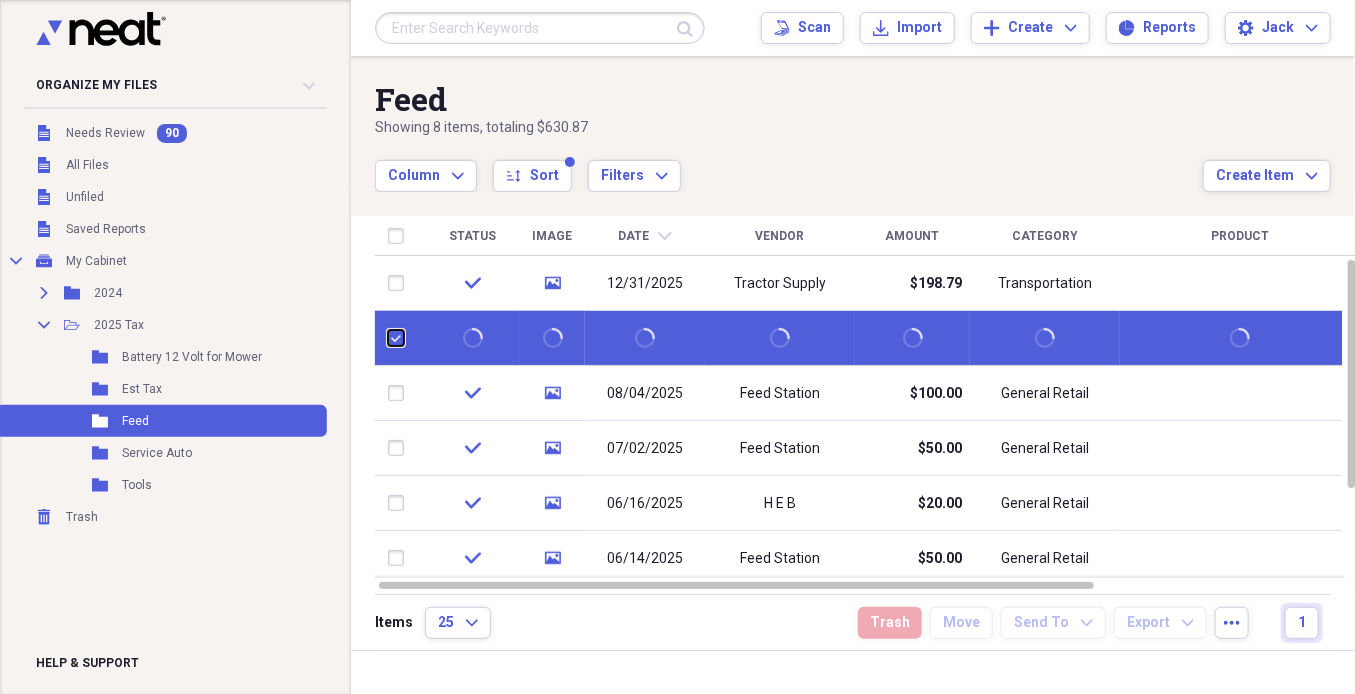 click at bounding box center [388, 338] 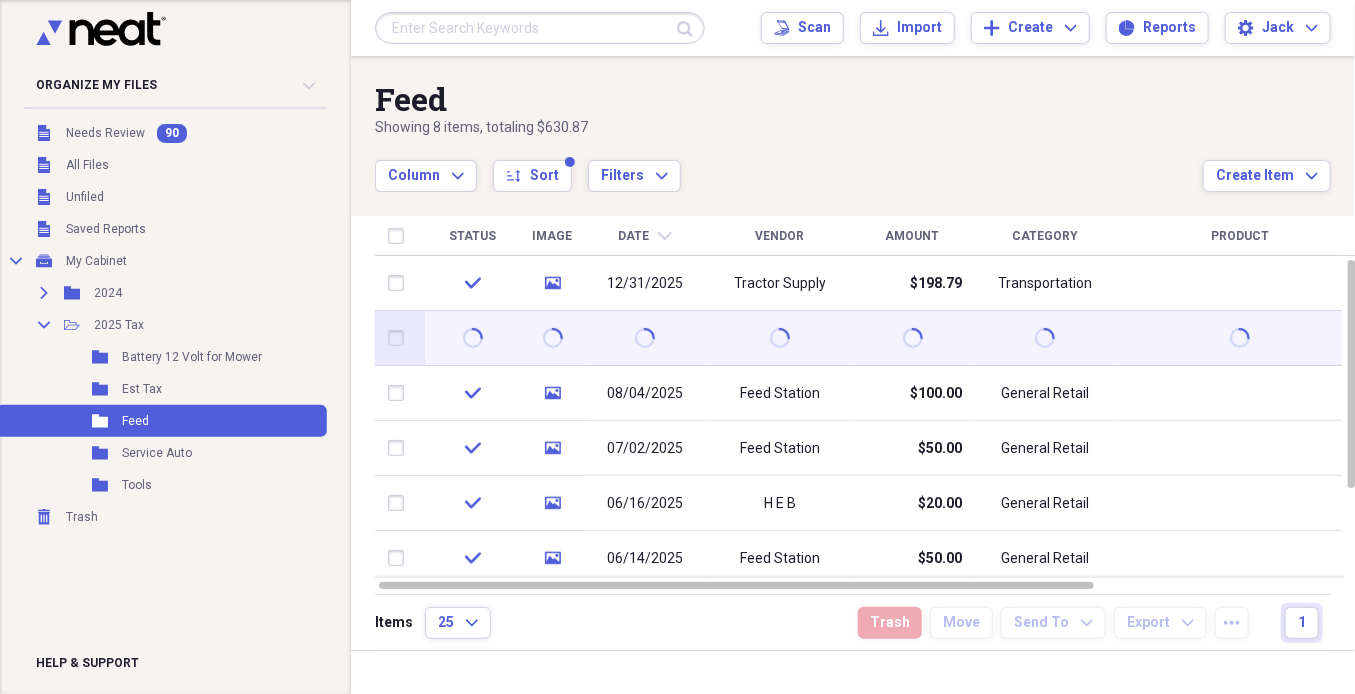 click 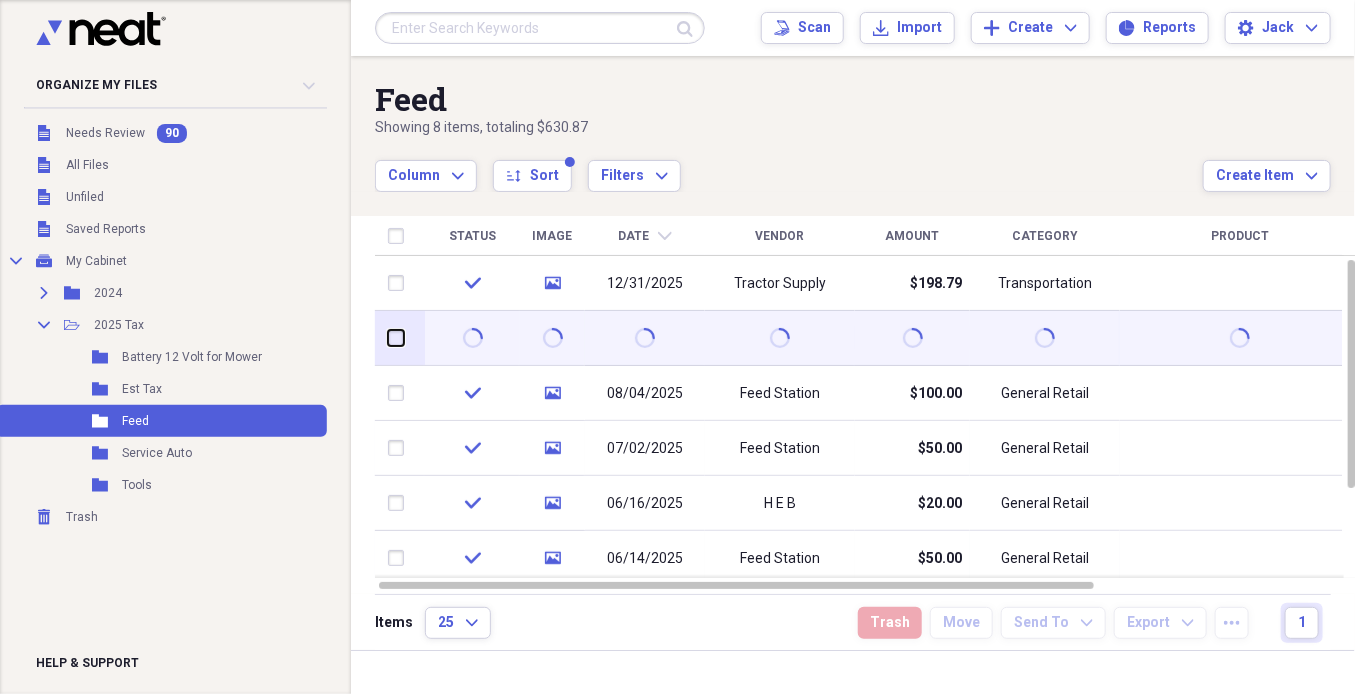 click at bounding box center (388, 338) 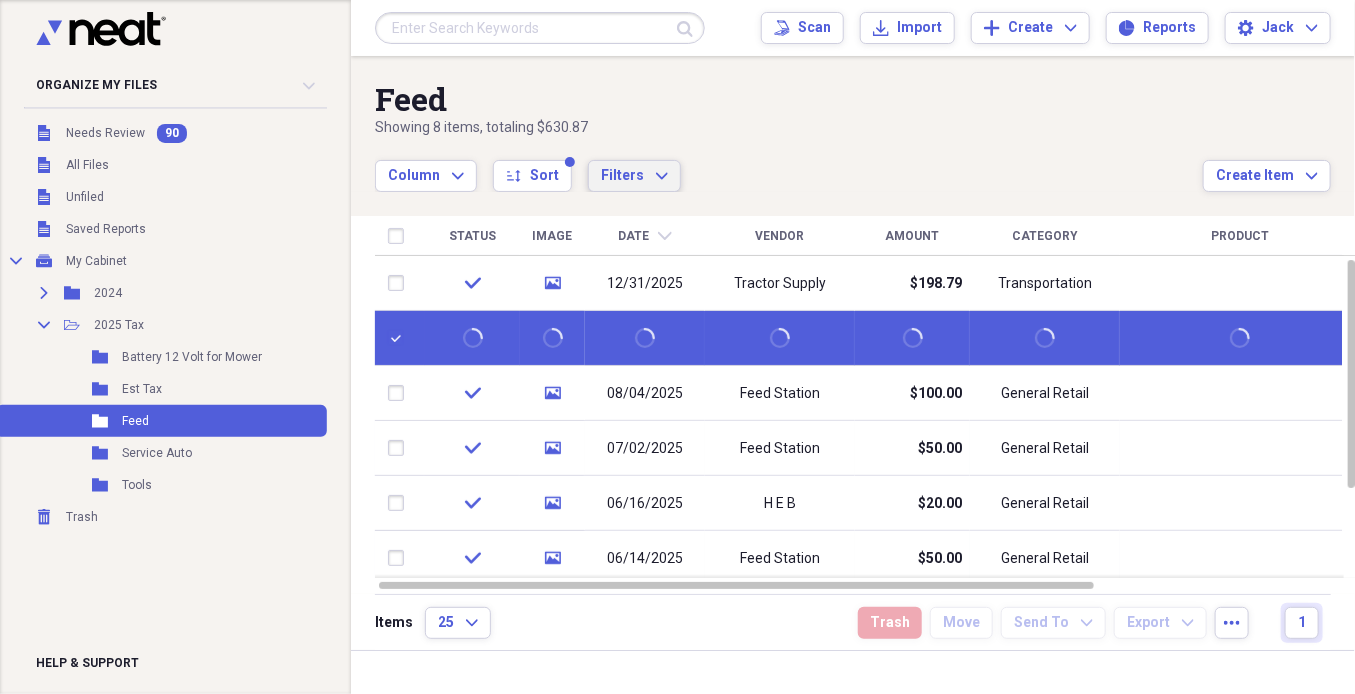 click on "Expand" 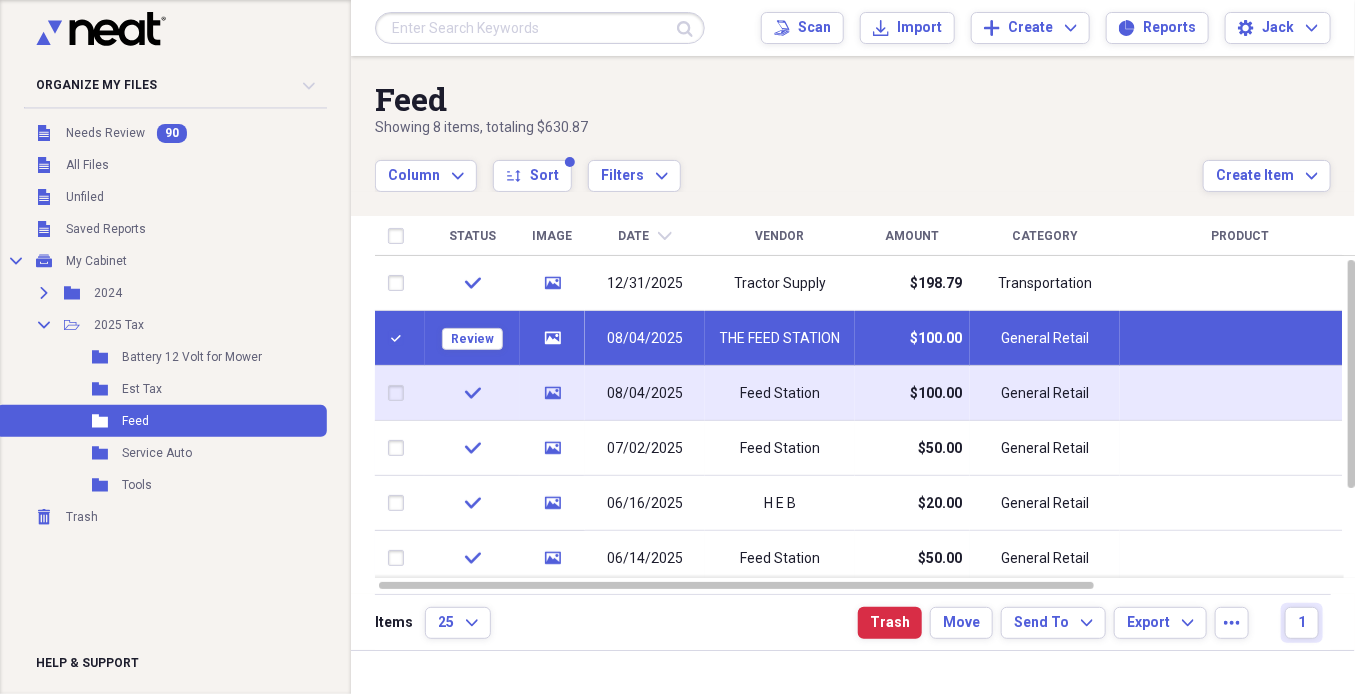 click on "08/04/2025" at bounding box center [645, 394] 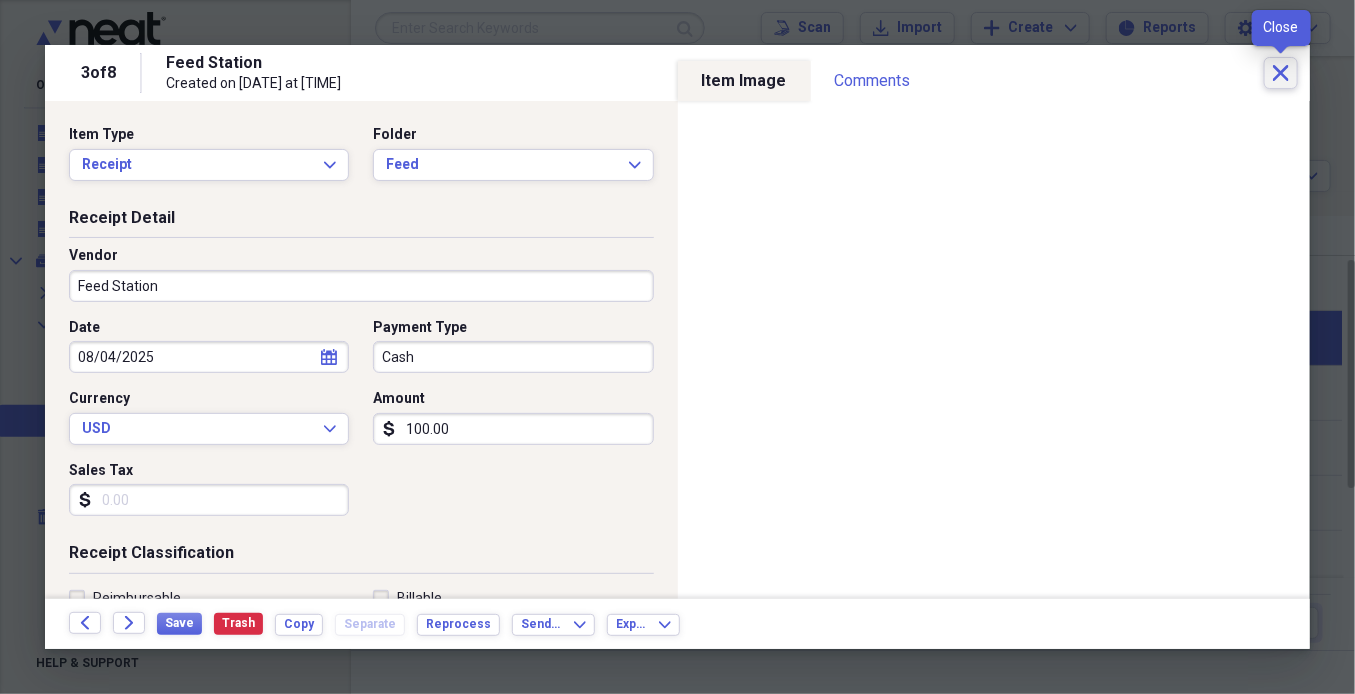 click on "Close" 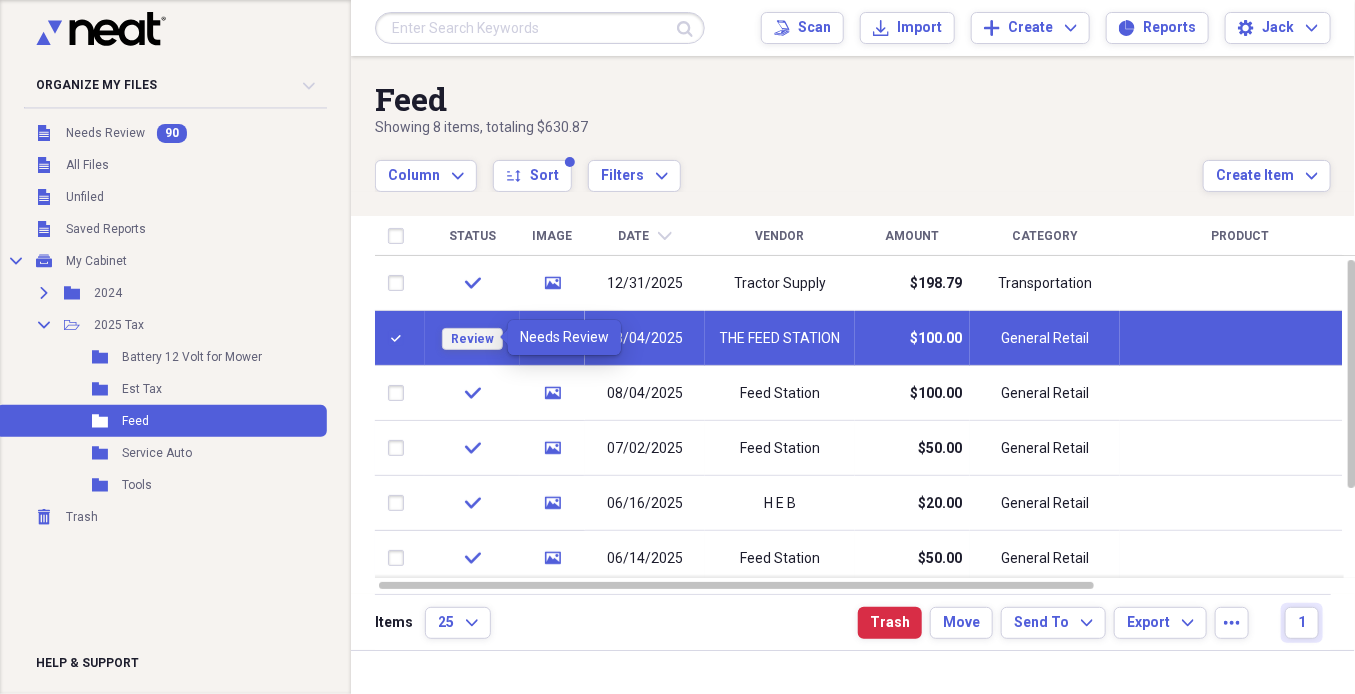 click on "Review" at bounding box center (472, 339) 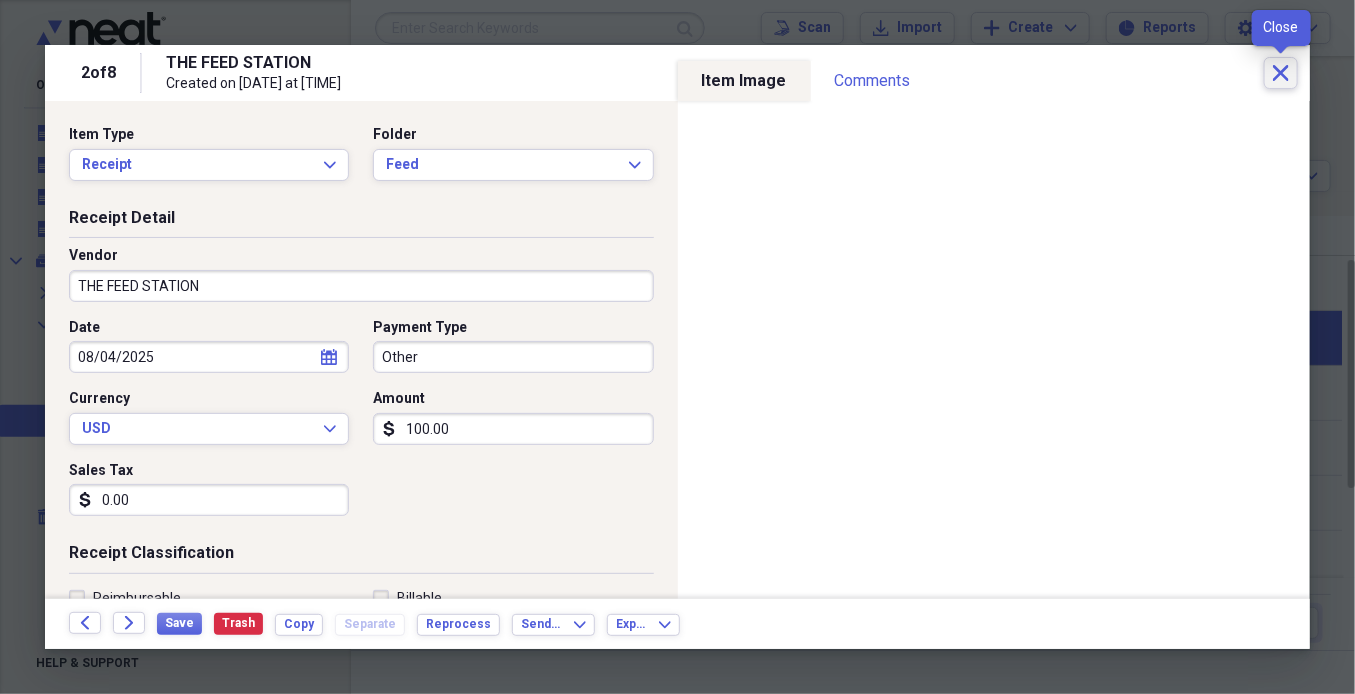 click on "Close" at bounding box center [1281, 73] 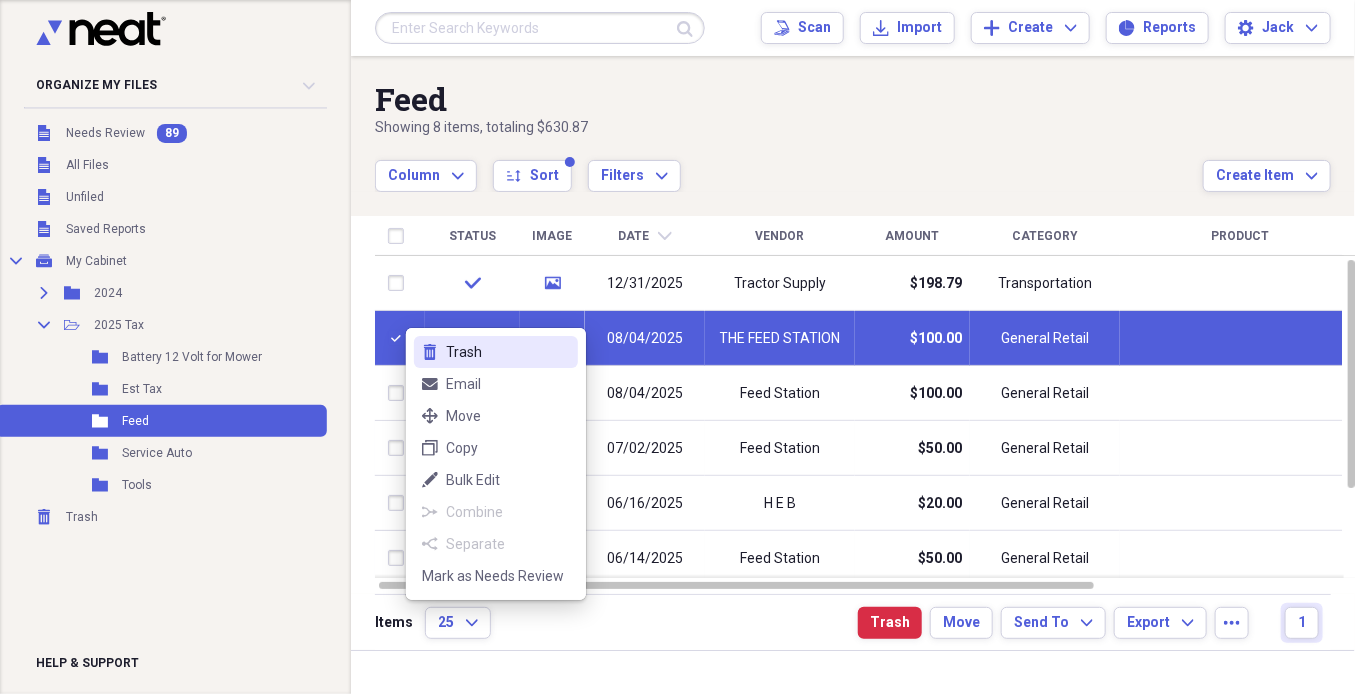 click on "Trash" at bounding box center (508, 352) 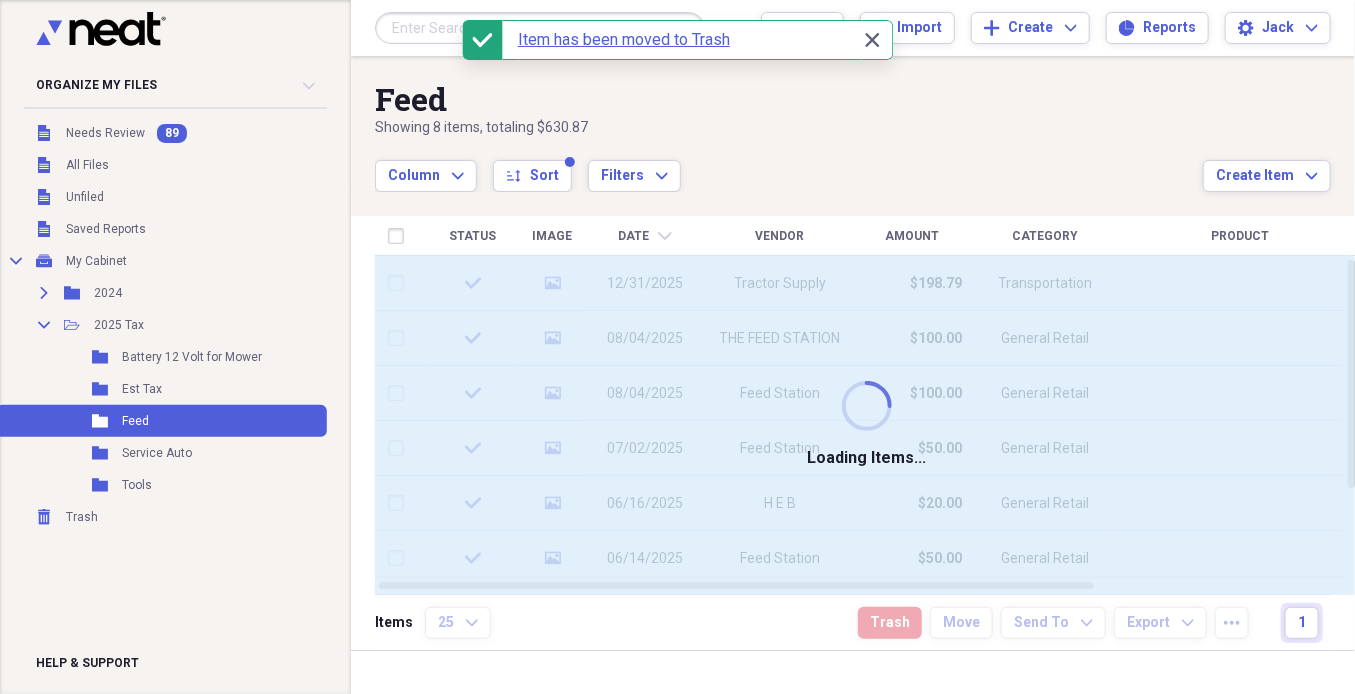 checkbox on "false" 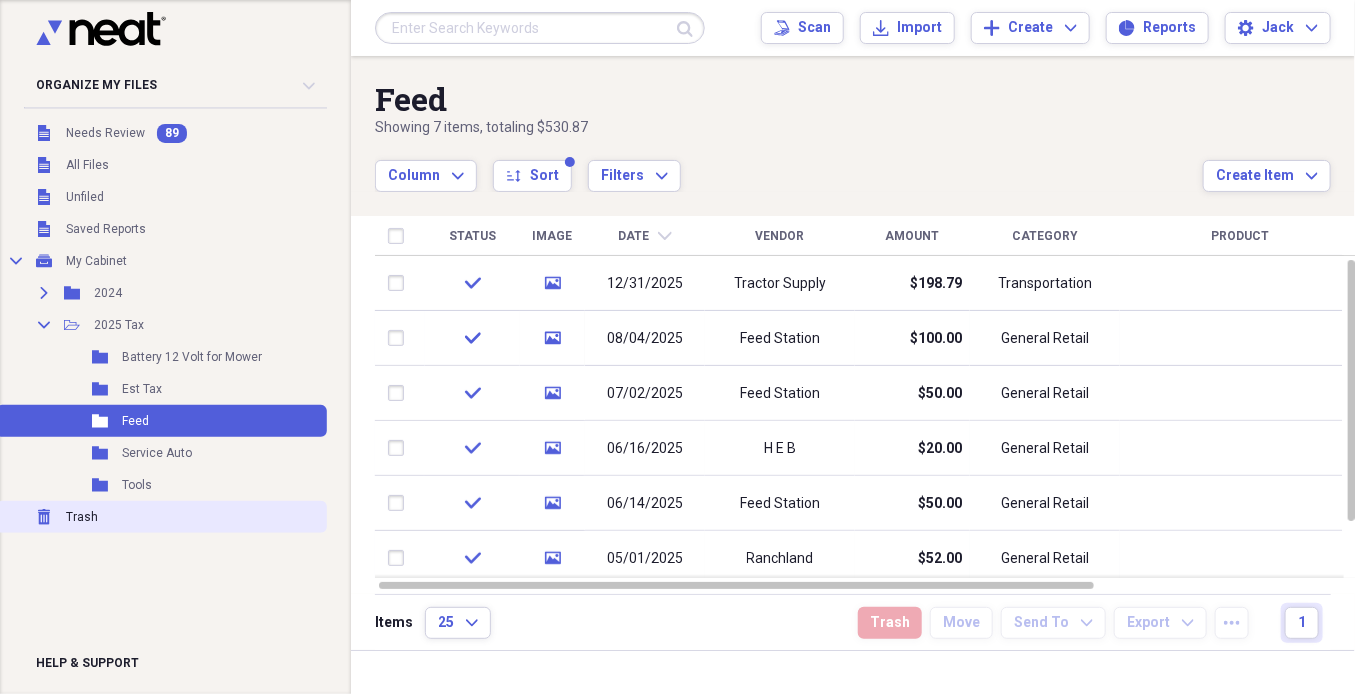 click on "Trash" at bounding box center (82, 517) 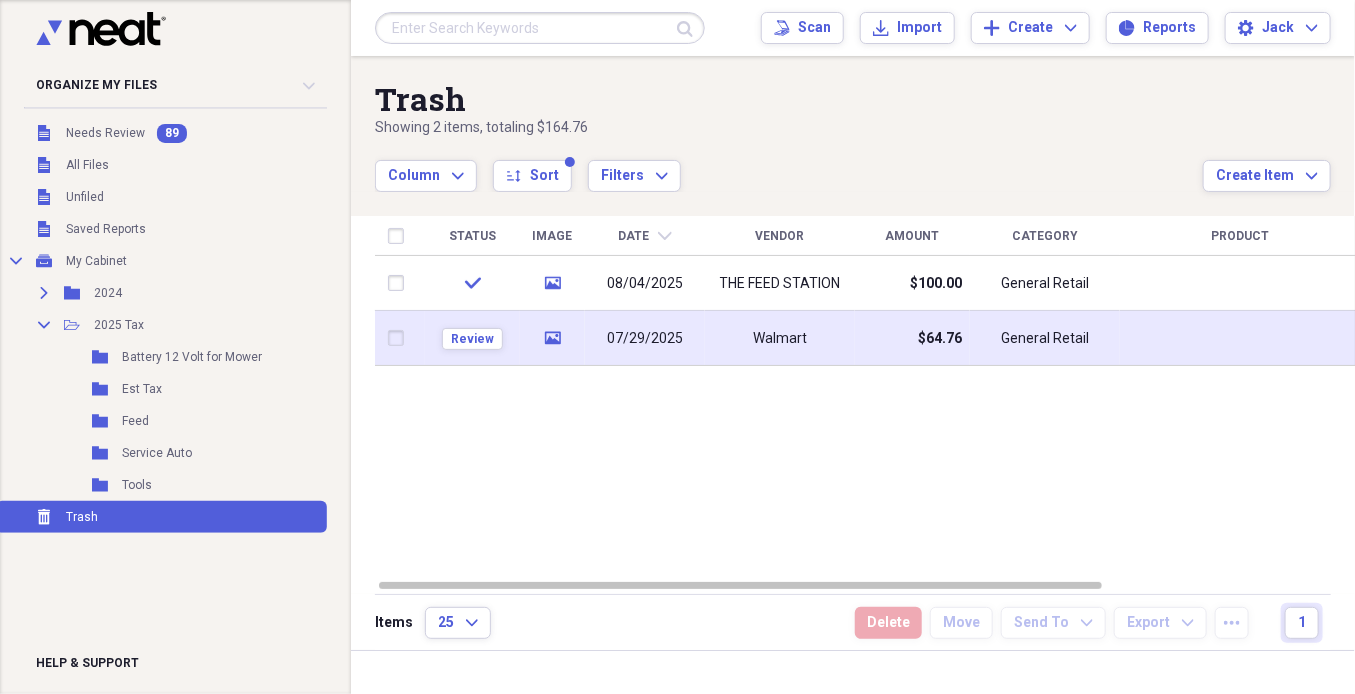 click on "07/29/2025" at bounding box center [645, 338] 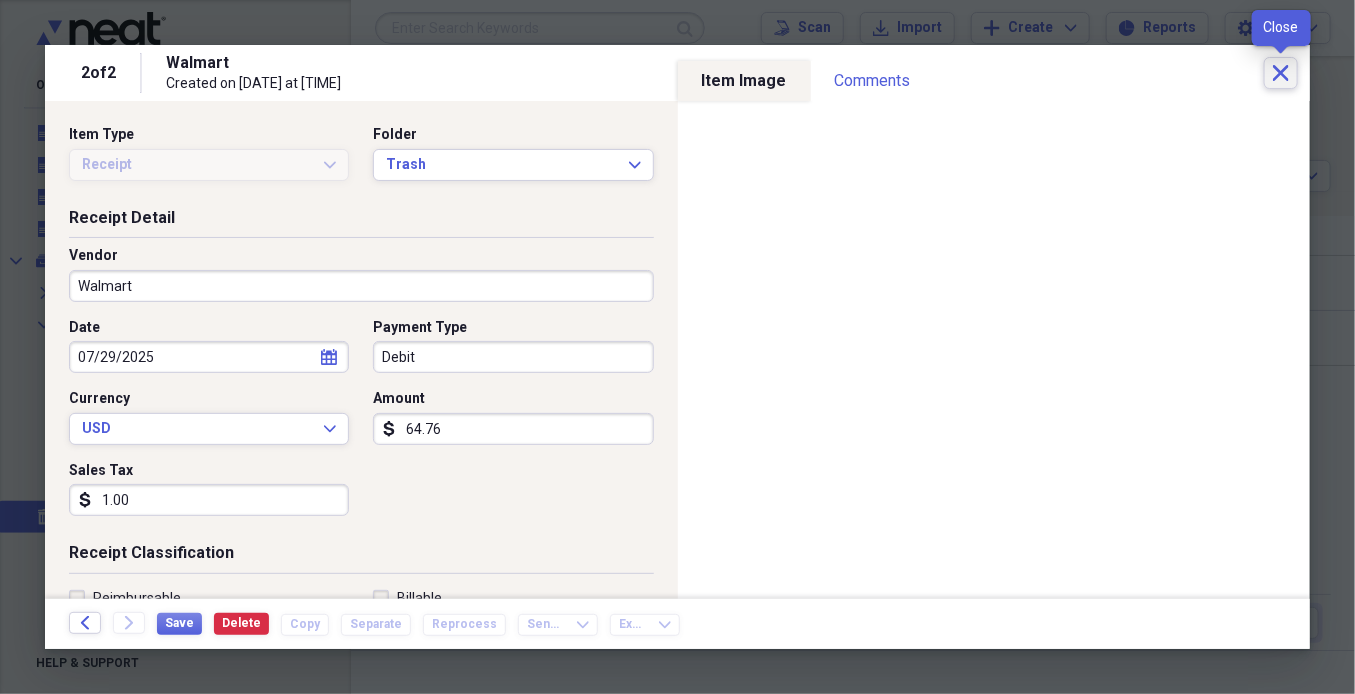 click on "Close" at bounding box center (1281, 73) 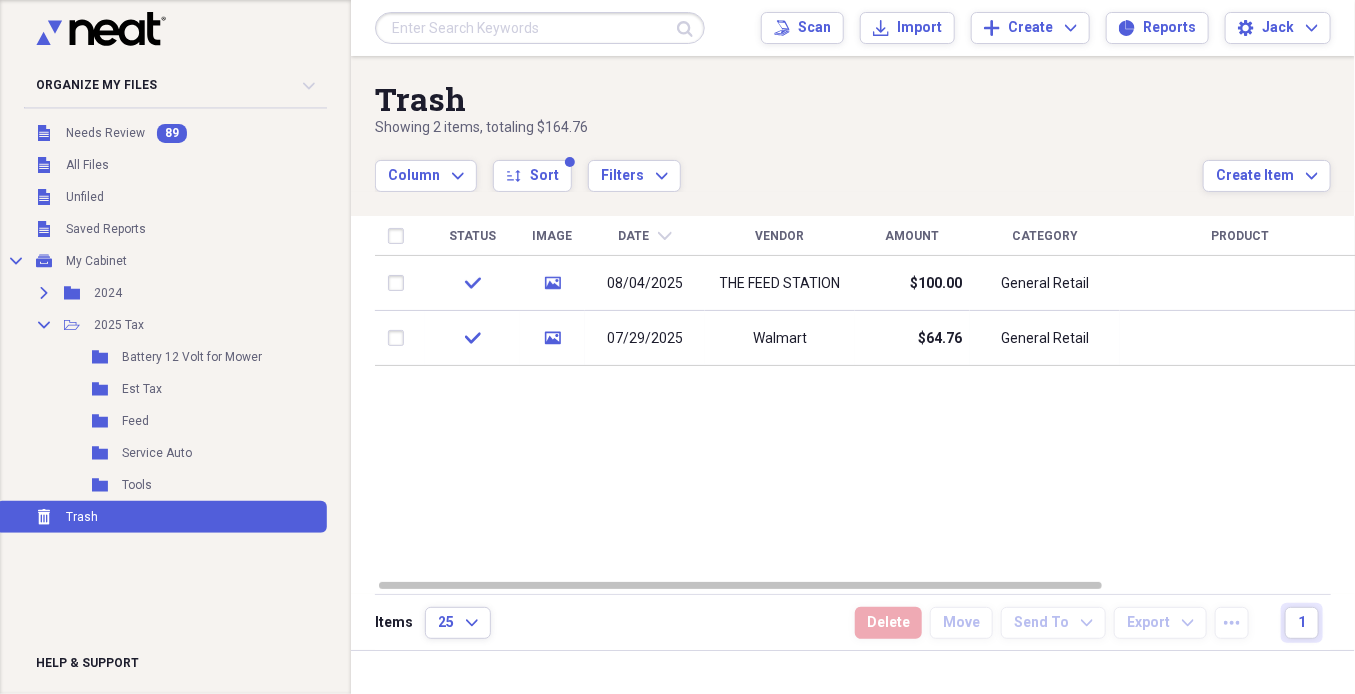 click on "Date chevron-down" at bounding box center (645, 236) 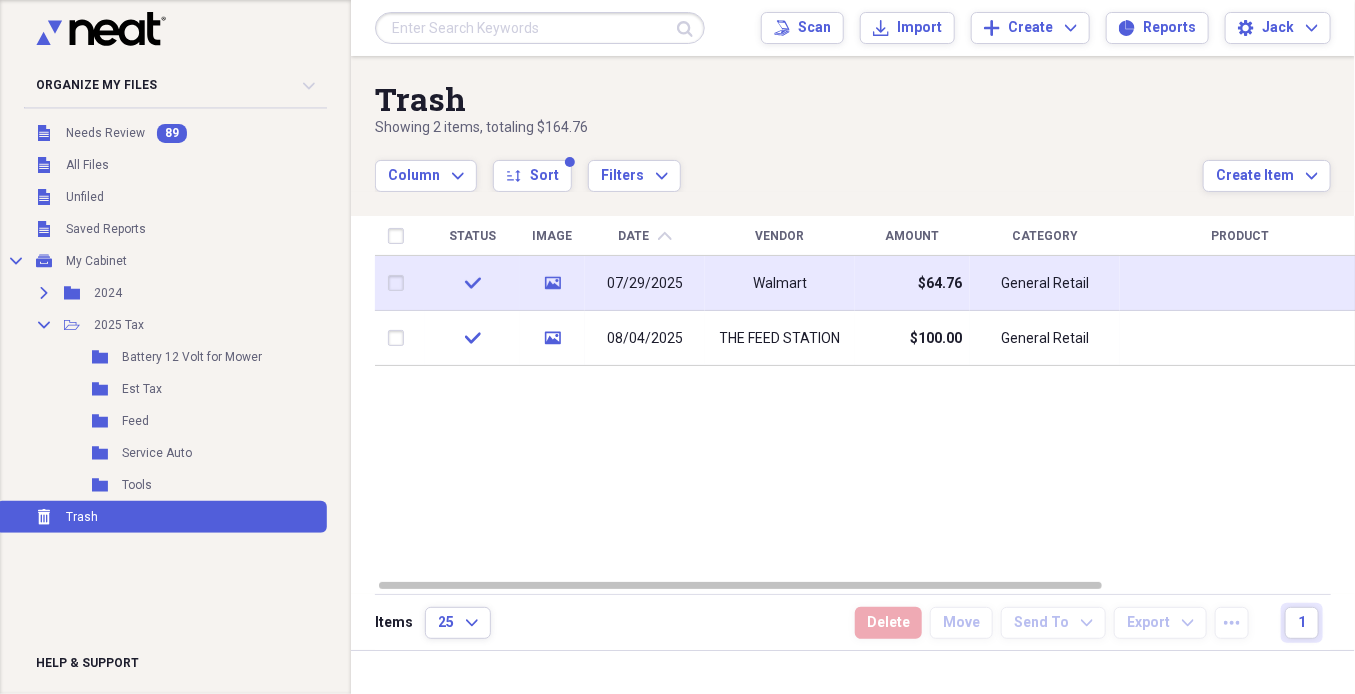 type 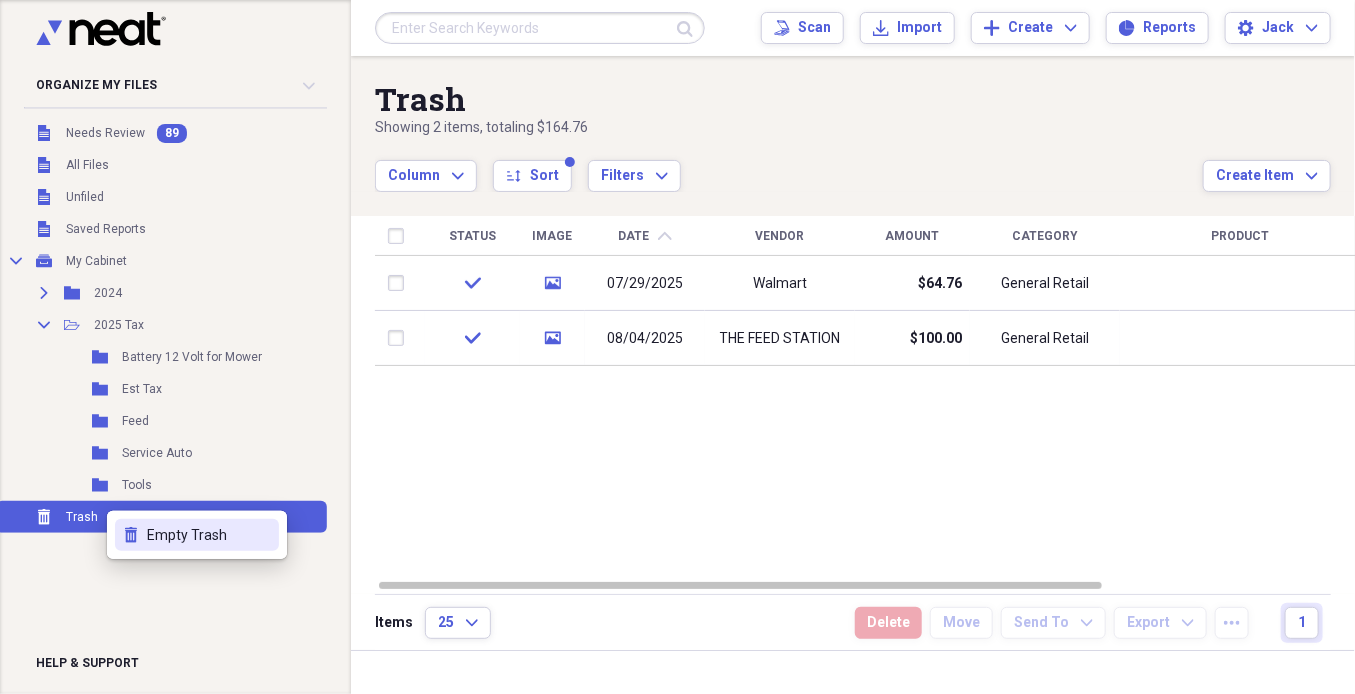 click on "Empty Trash" at bounding box center [209, 535] 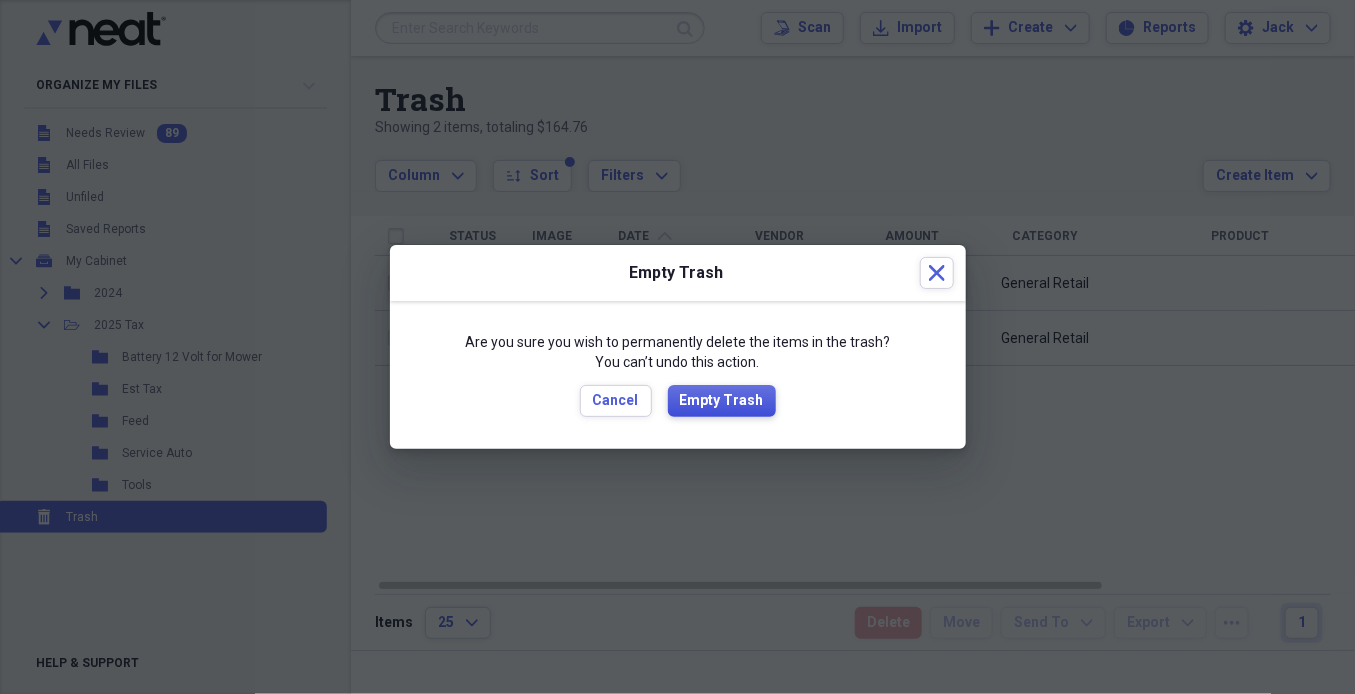 click on "Empty Trash" at bounding box center [722, 401] 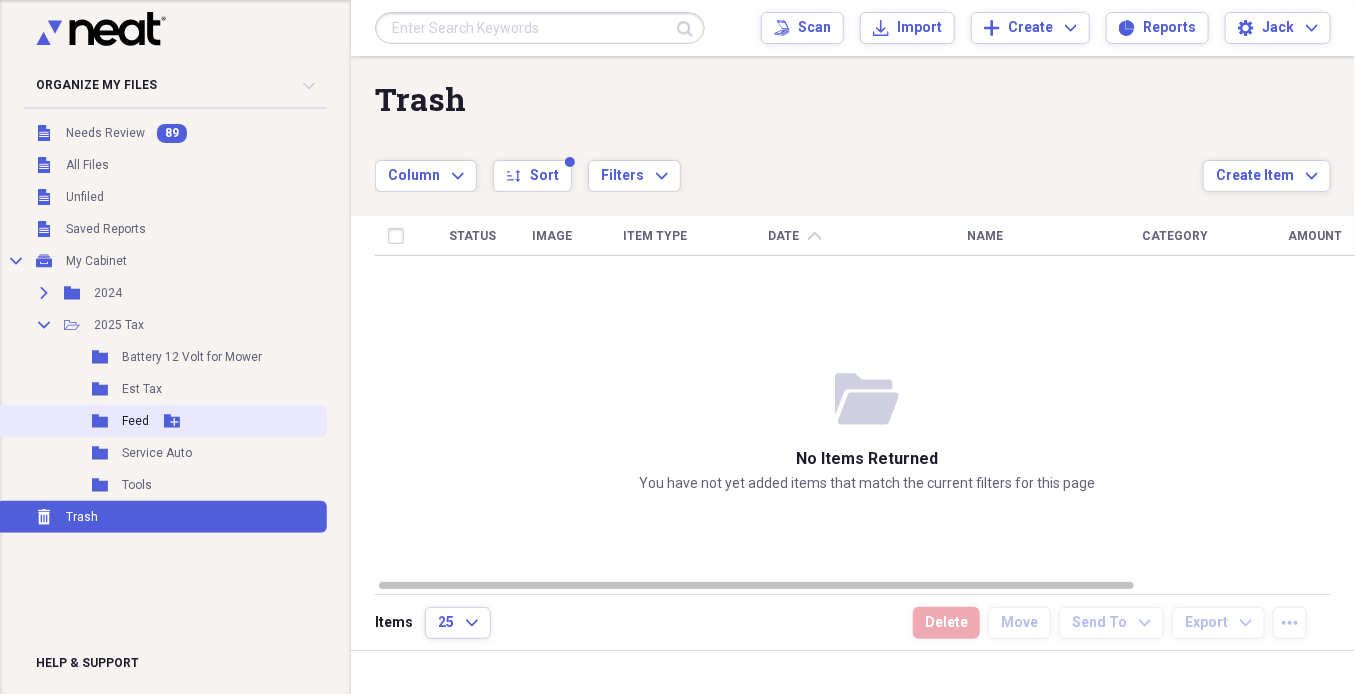 click on "Feed" at bounding box center (135, 421) 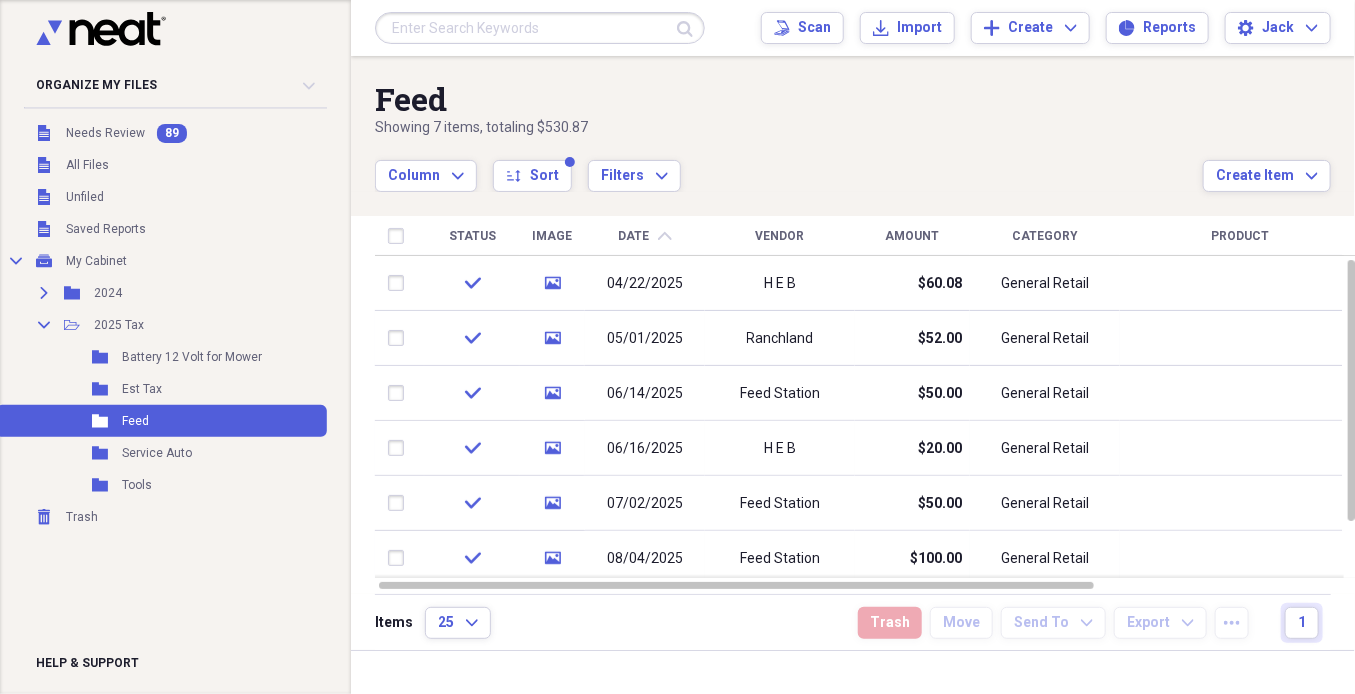 click on "Date chevron-up" at bounding box center [645, 236] 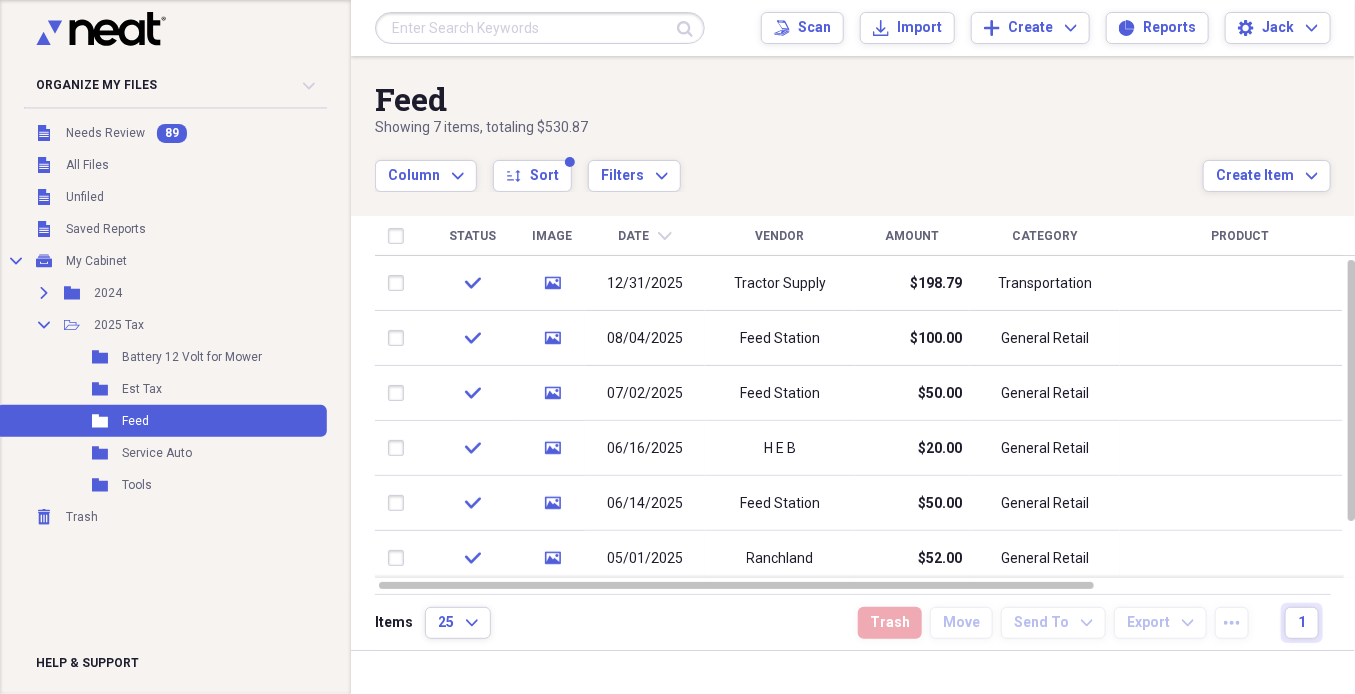 click on "chevron-down" 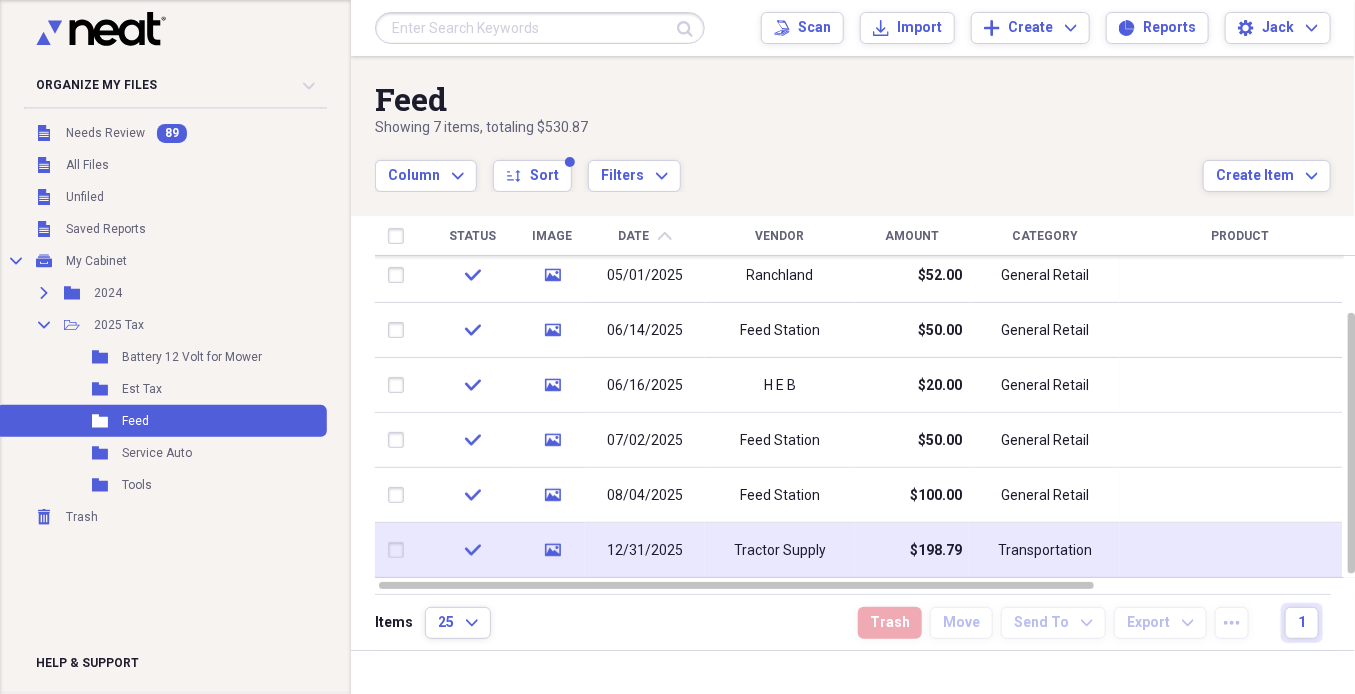 click on "12/31/2025" at bounding box center (645, 551) 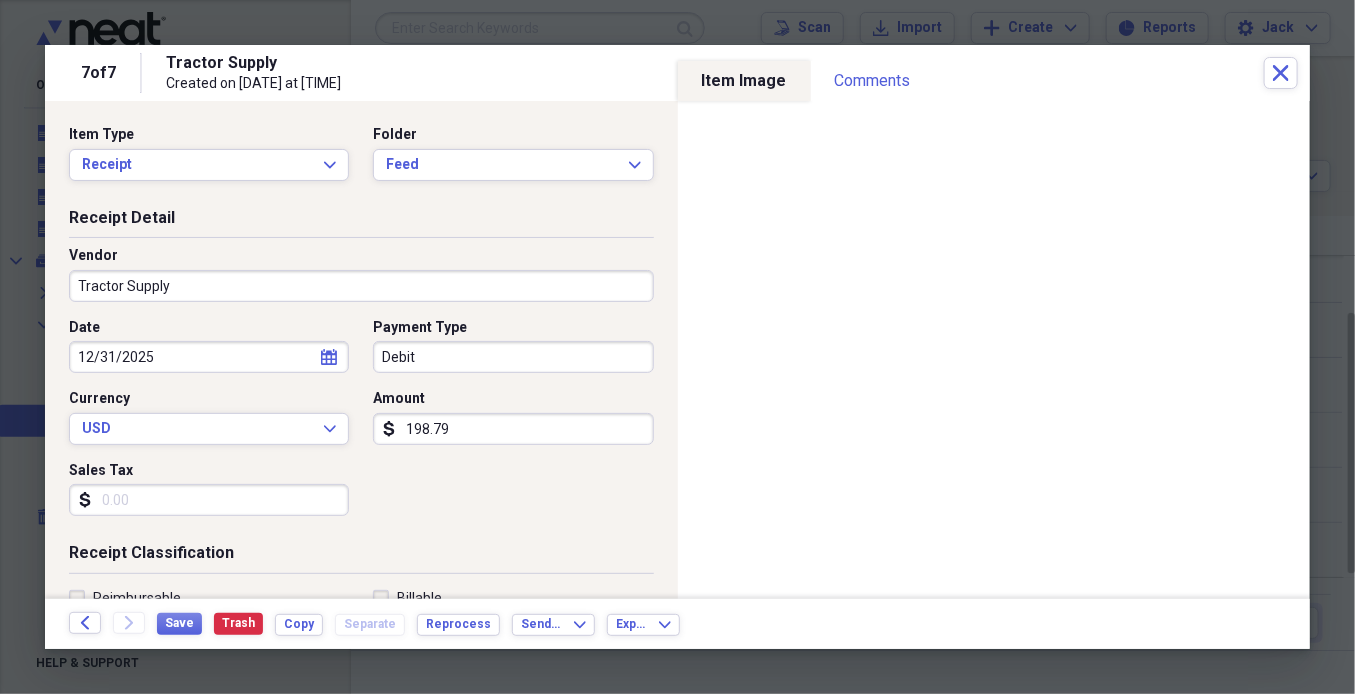 click 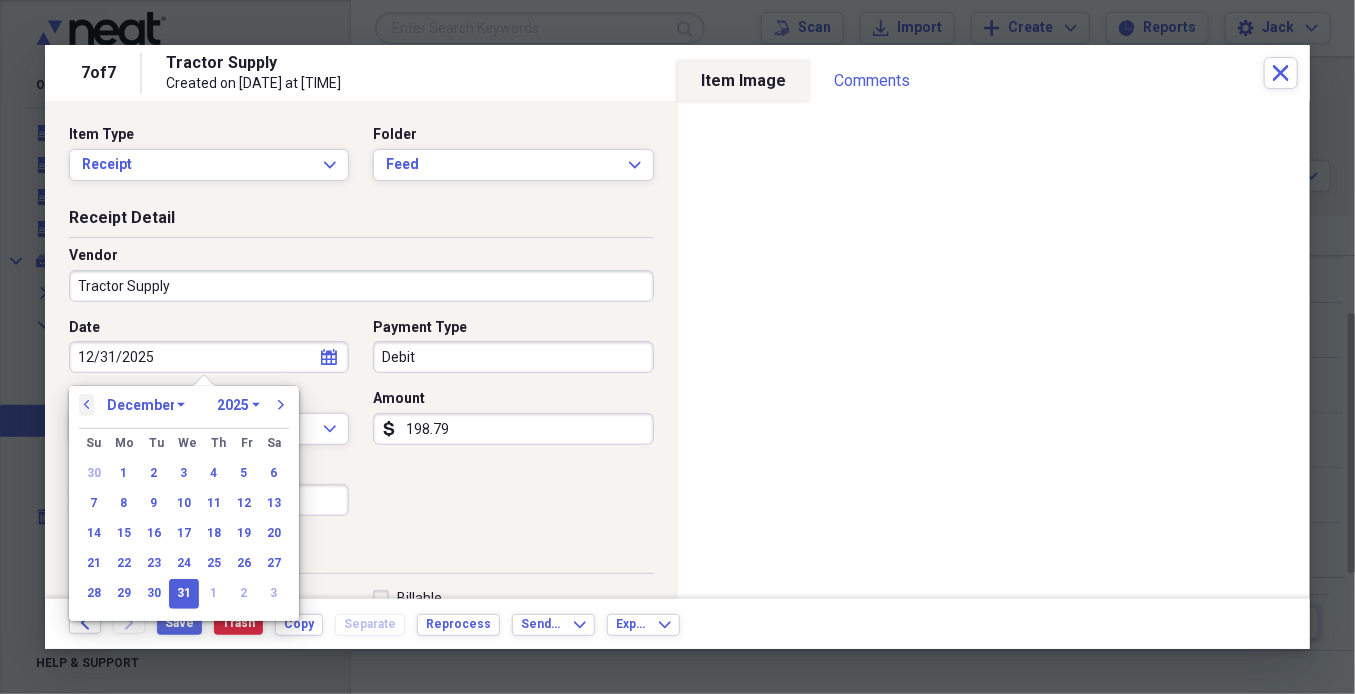 click on "previous" at bounding box center (87, 405) 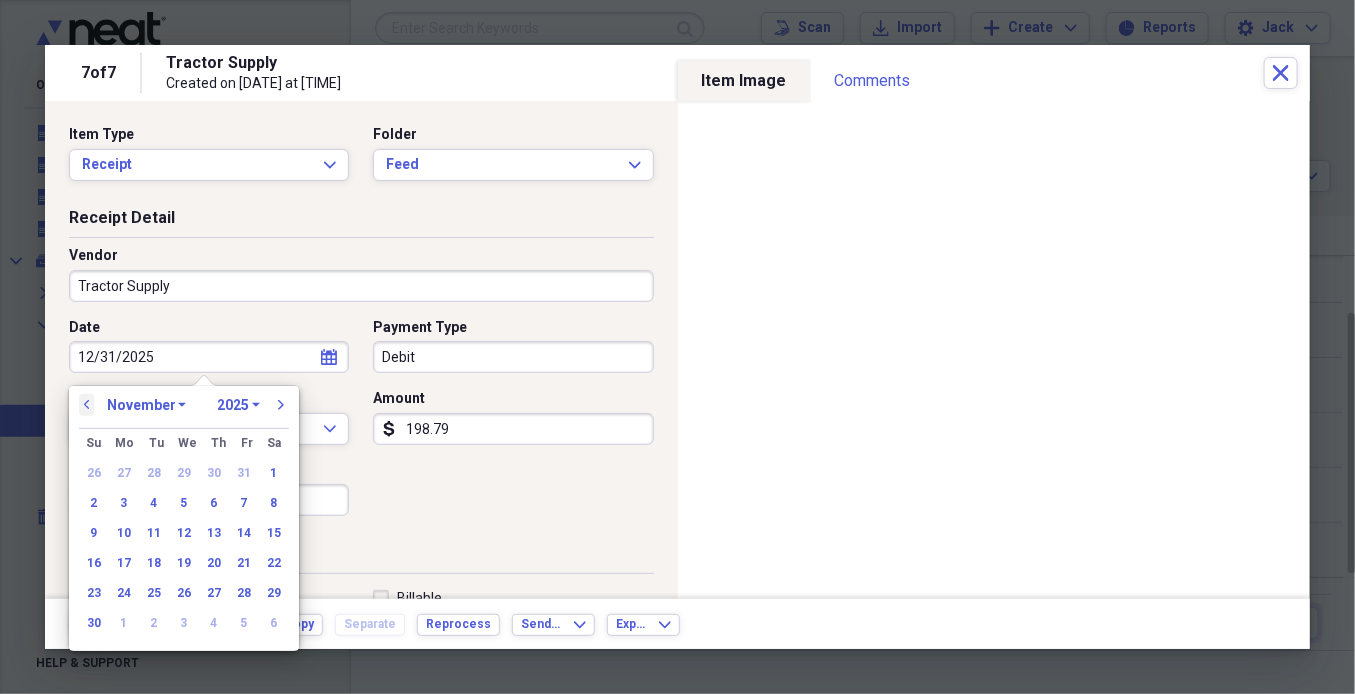 click on "previous" at bounding box center [87, 405] 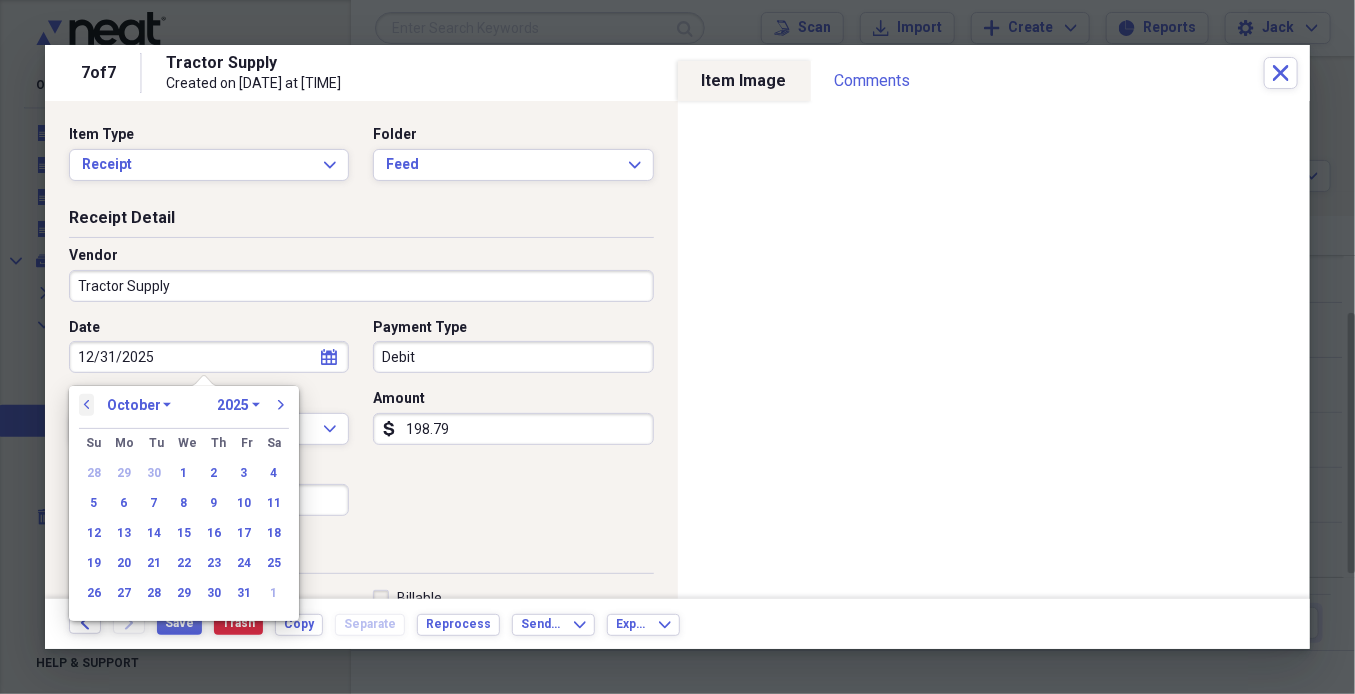 click on "previous" at bounding box center [87, 405] 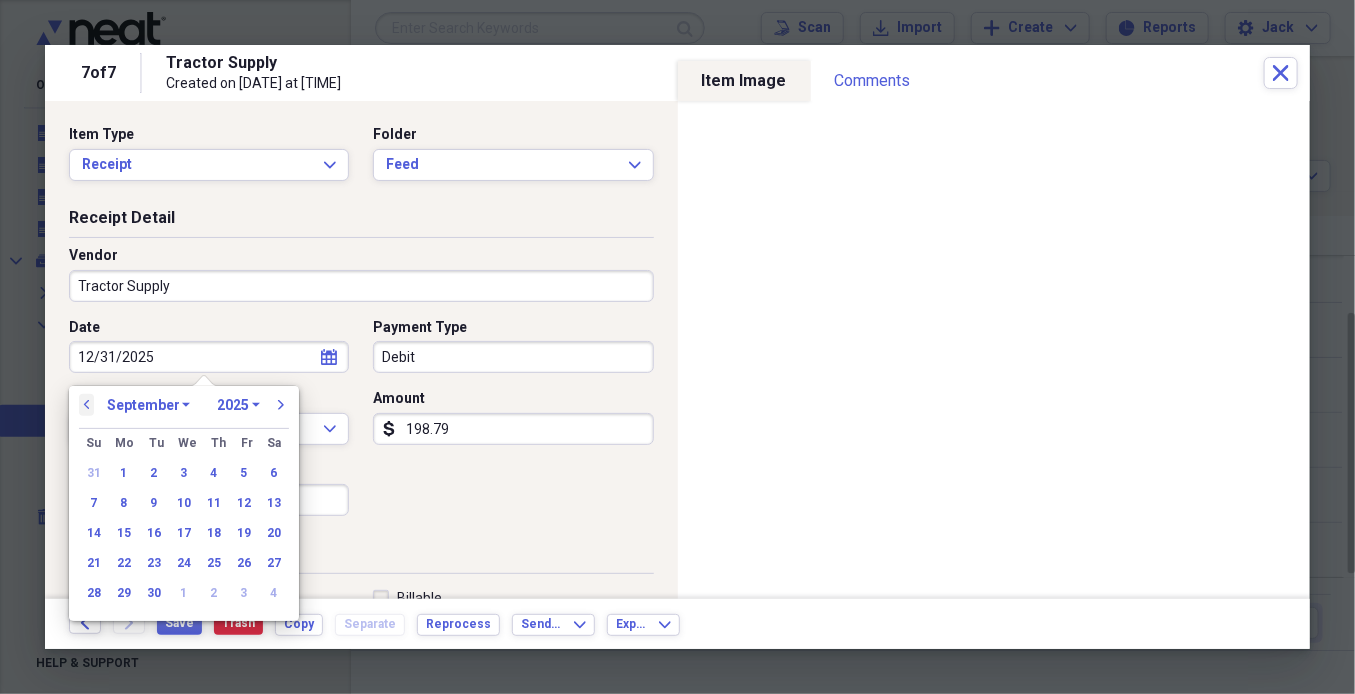 click on "previous" at bounding box center (87, 405) 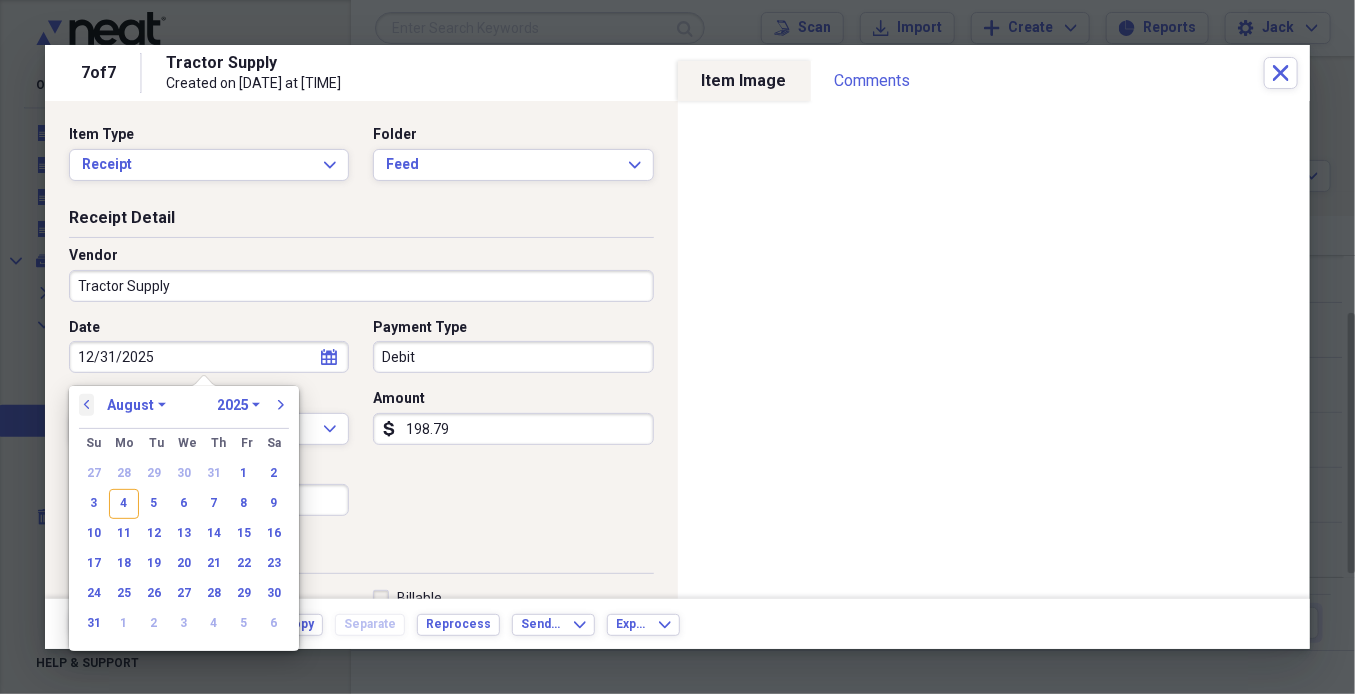 click on "previous" at bounding box center (87, 405) 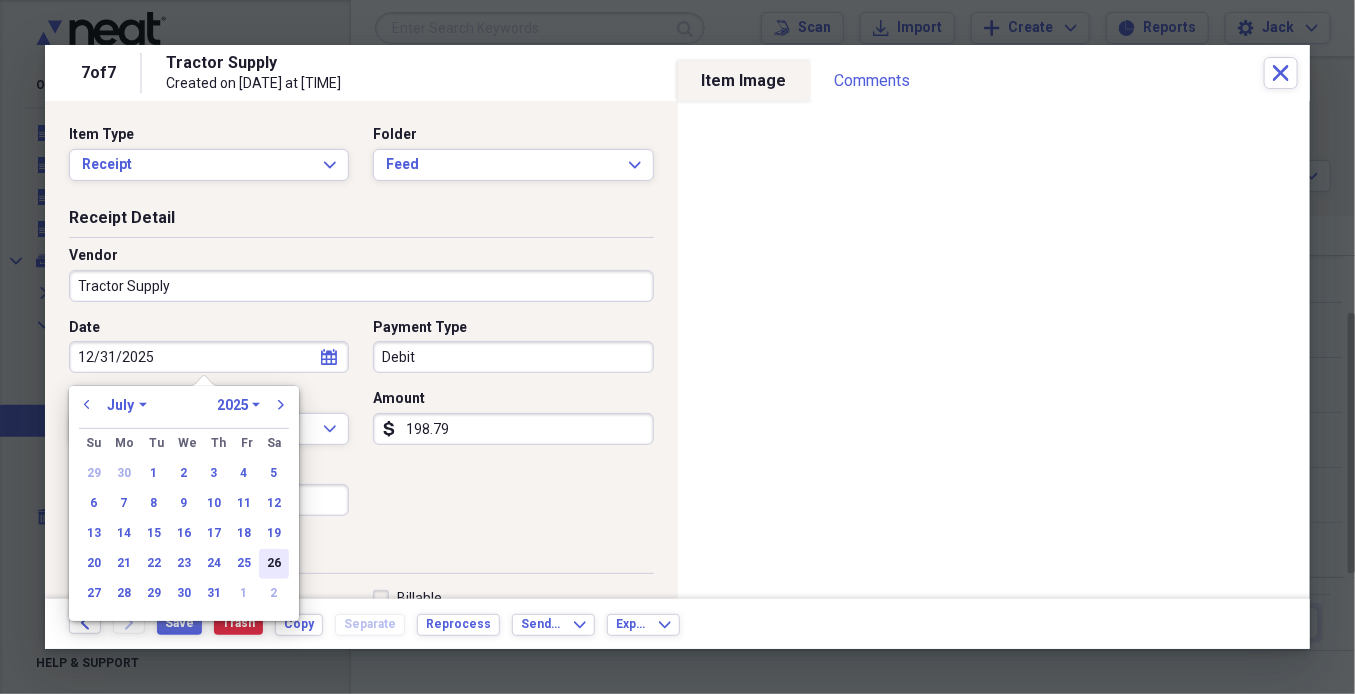 click on "26" at bounding box center [274, 564] 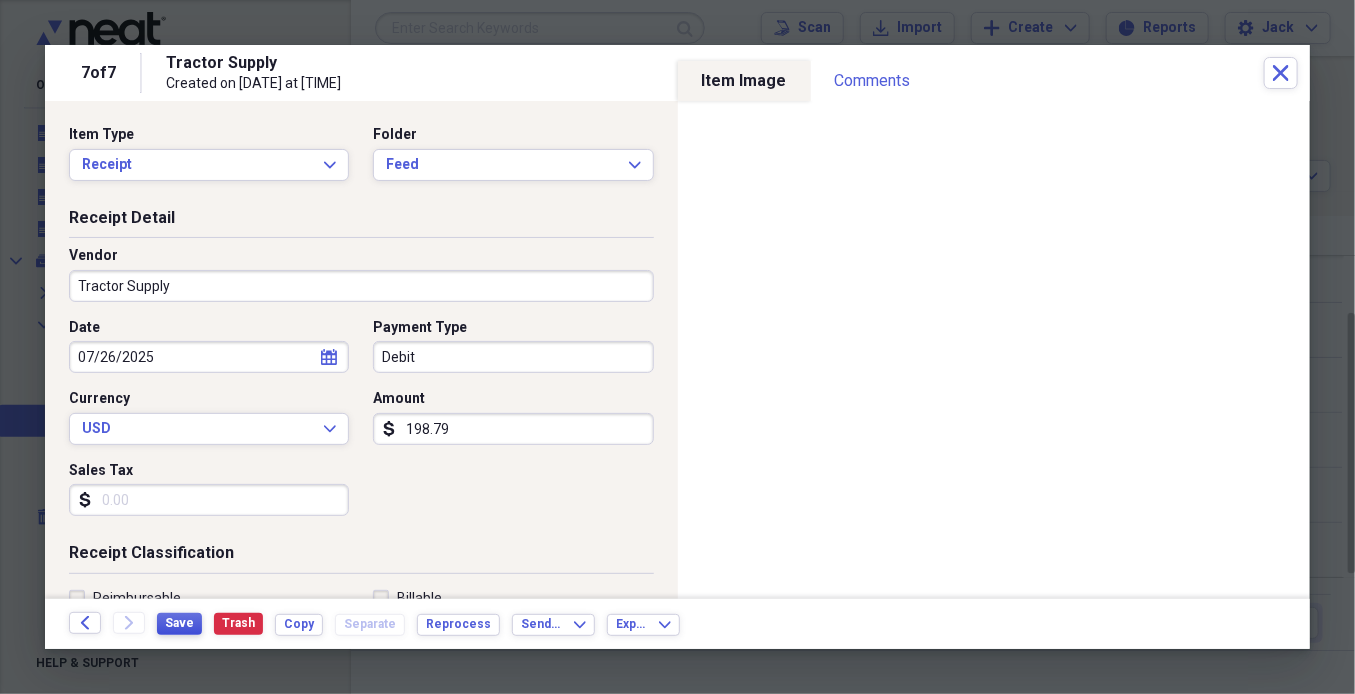 click on "Save" at bounding box center (179, 623) 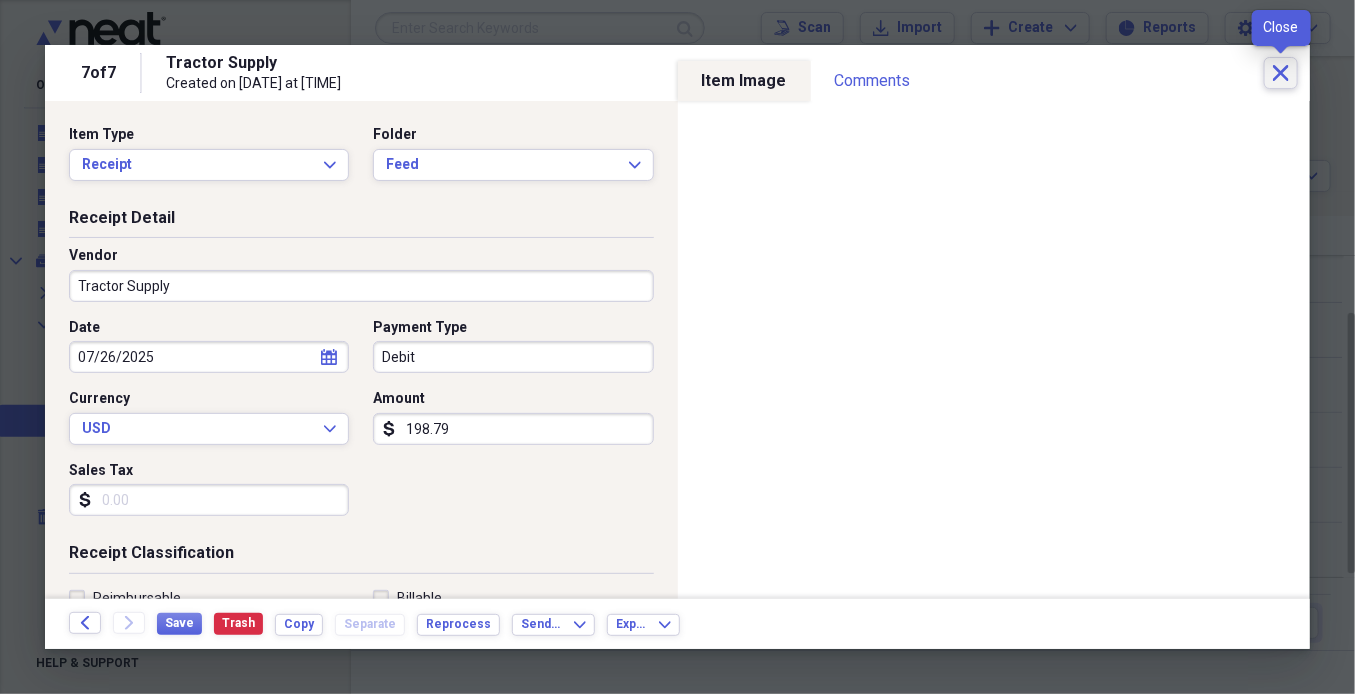 click on "Close" 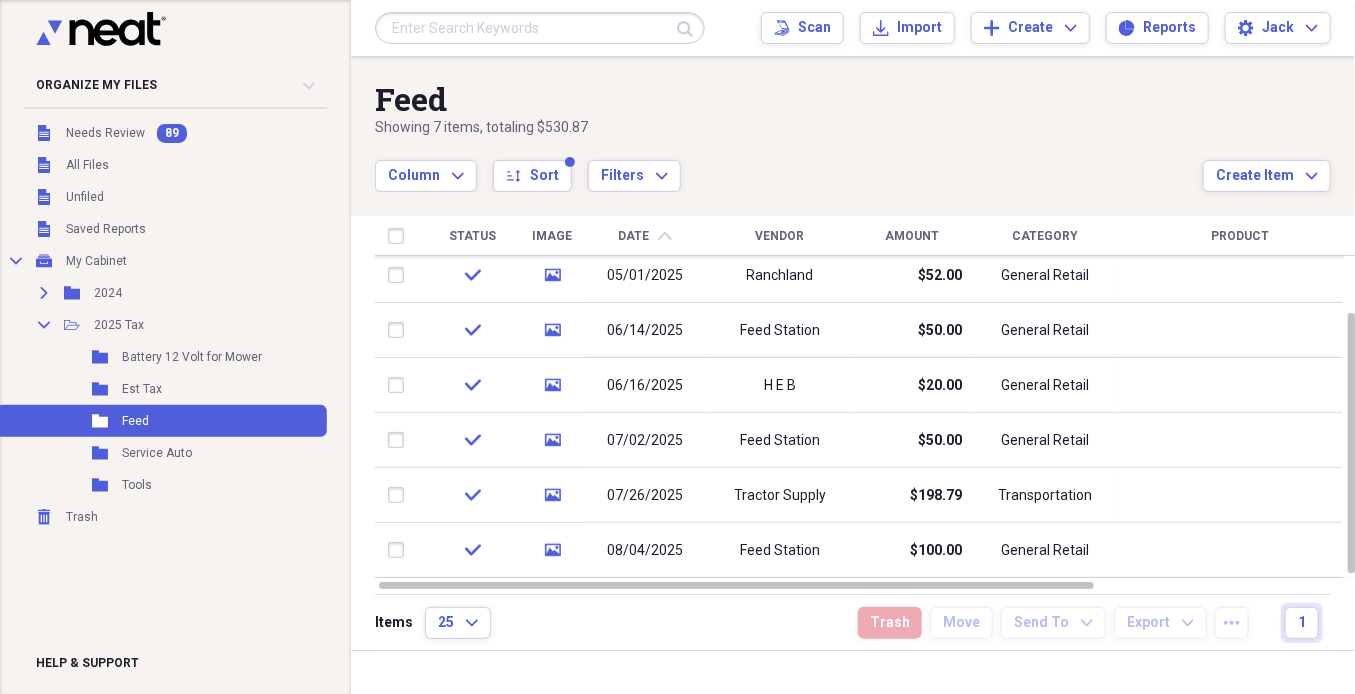 click on "chevron-up" 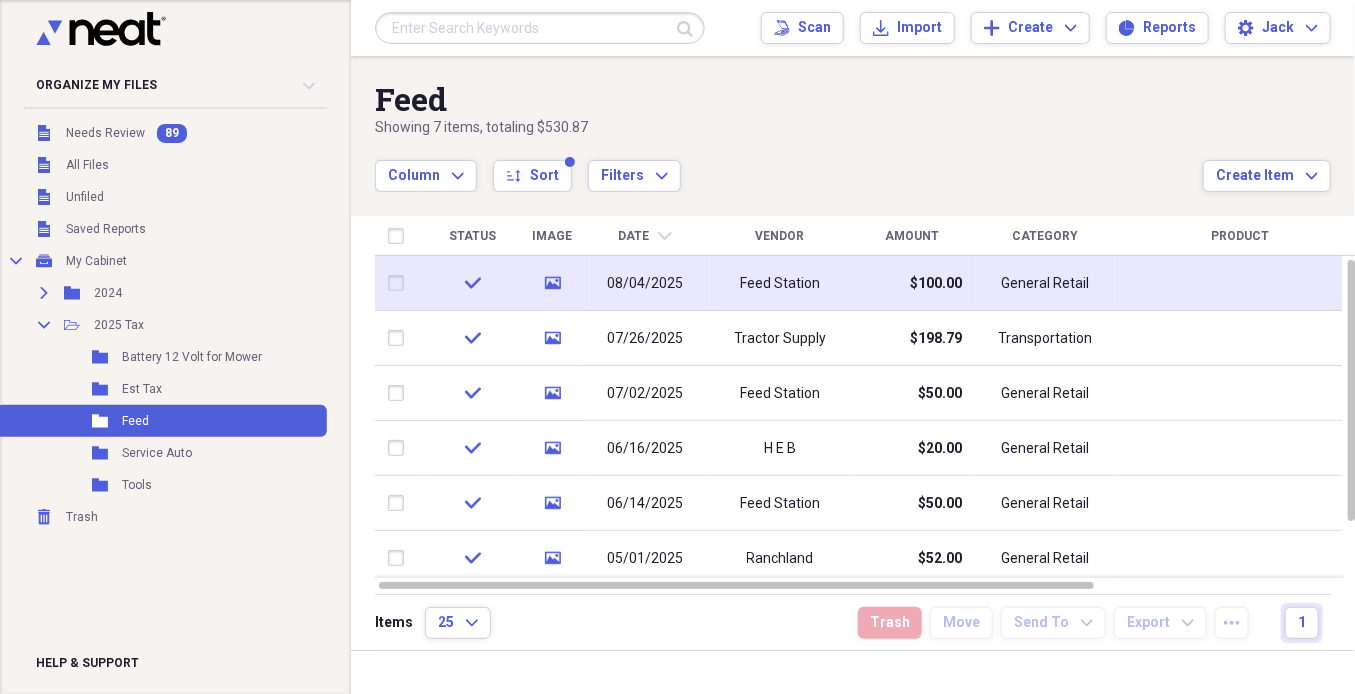 click on "08/04/2025" at bounding box center [645, 284] 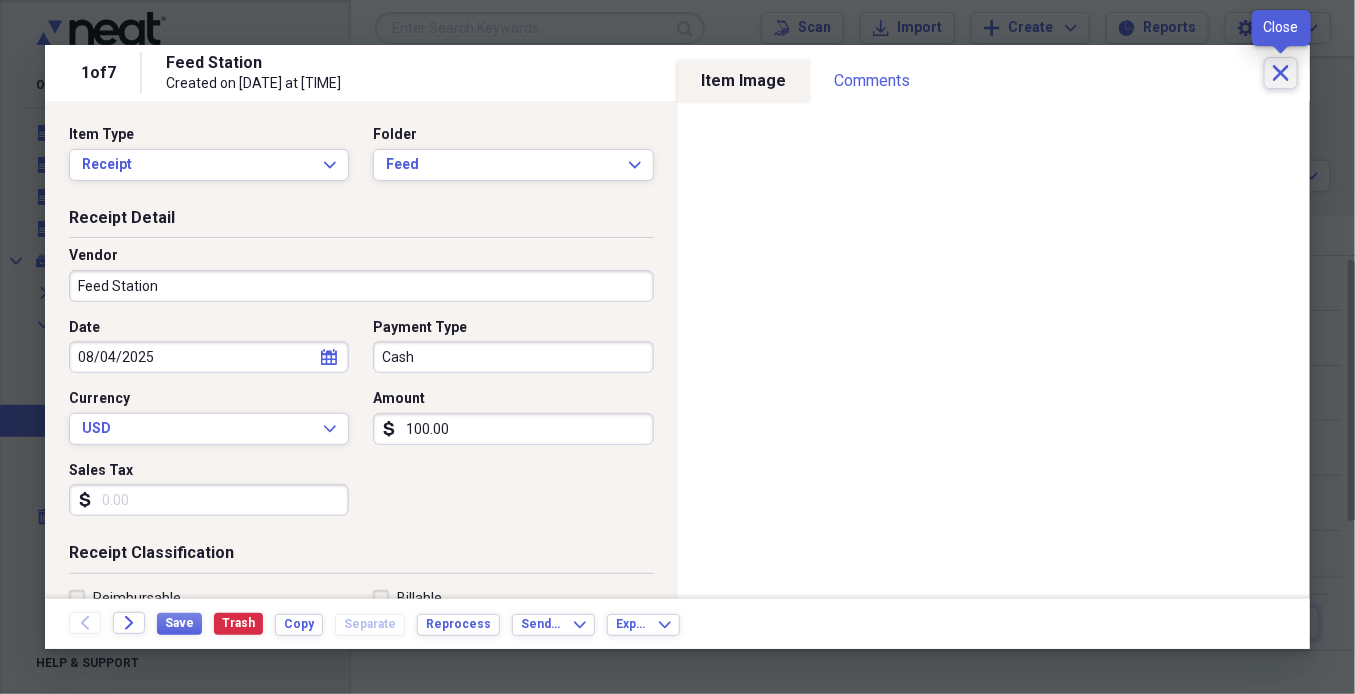 click on "Close" at bounding box center [1281, 73] 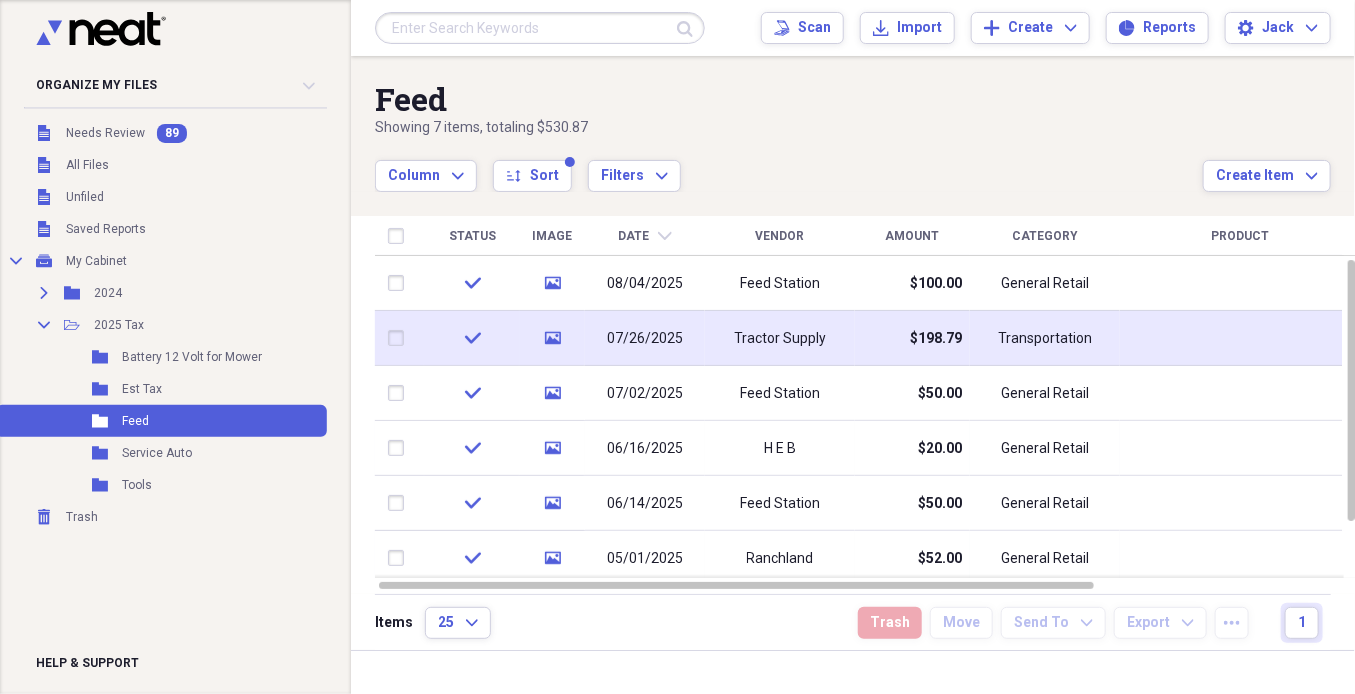 click on "07/26/2025" at bounding box center [645, 339] 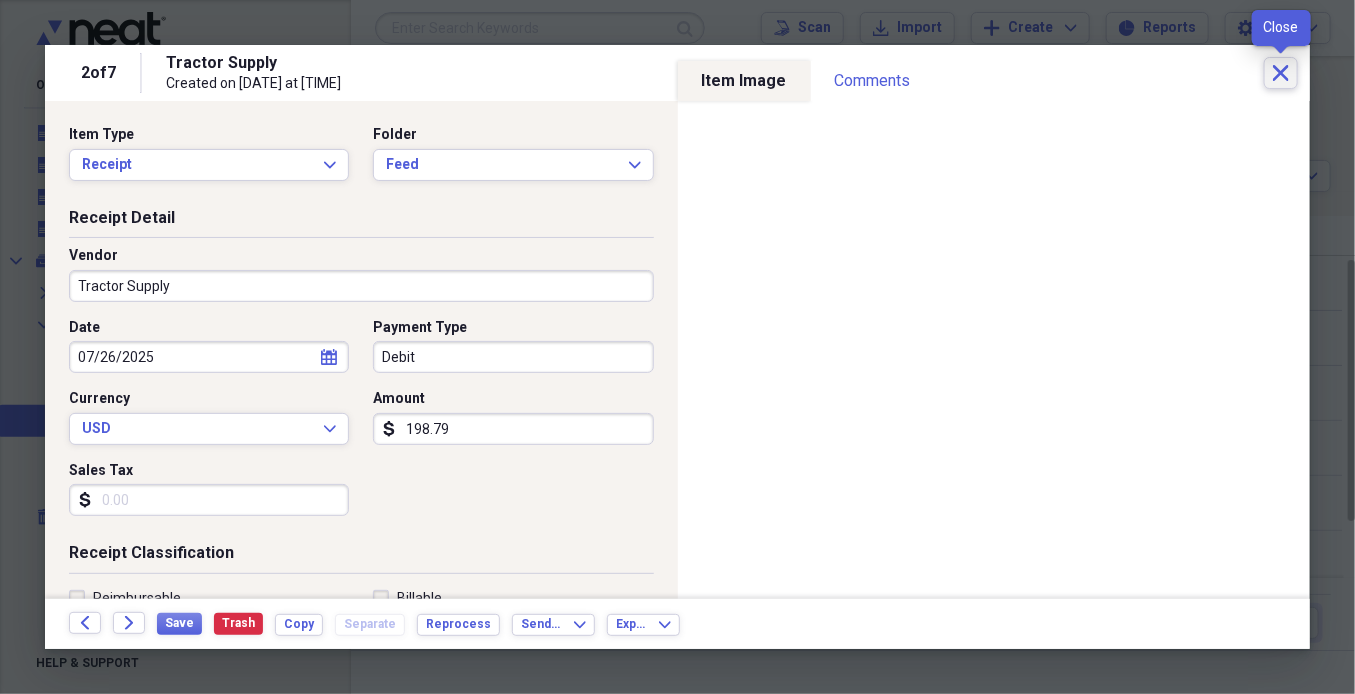 click on "Close" 